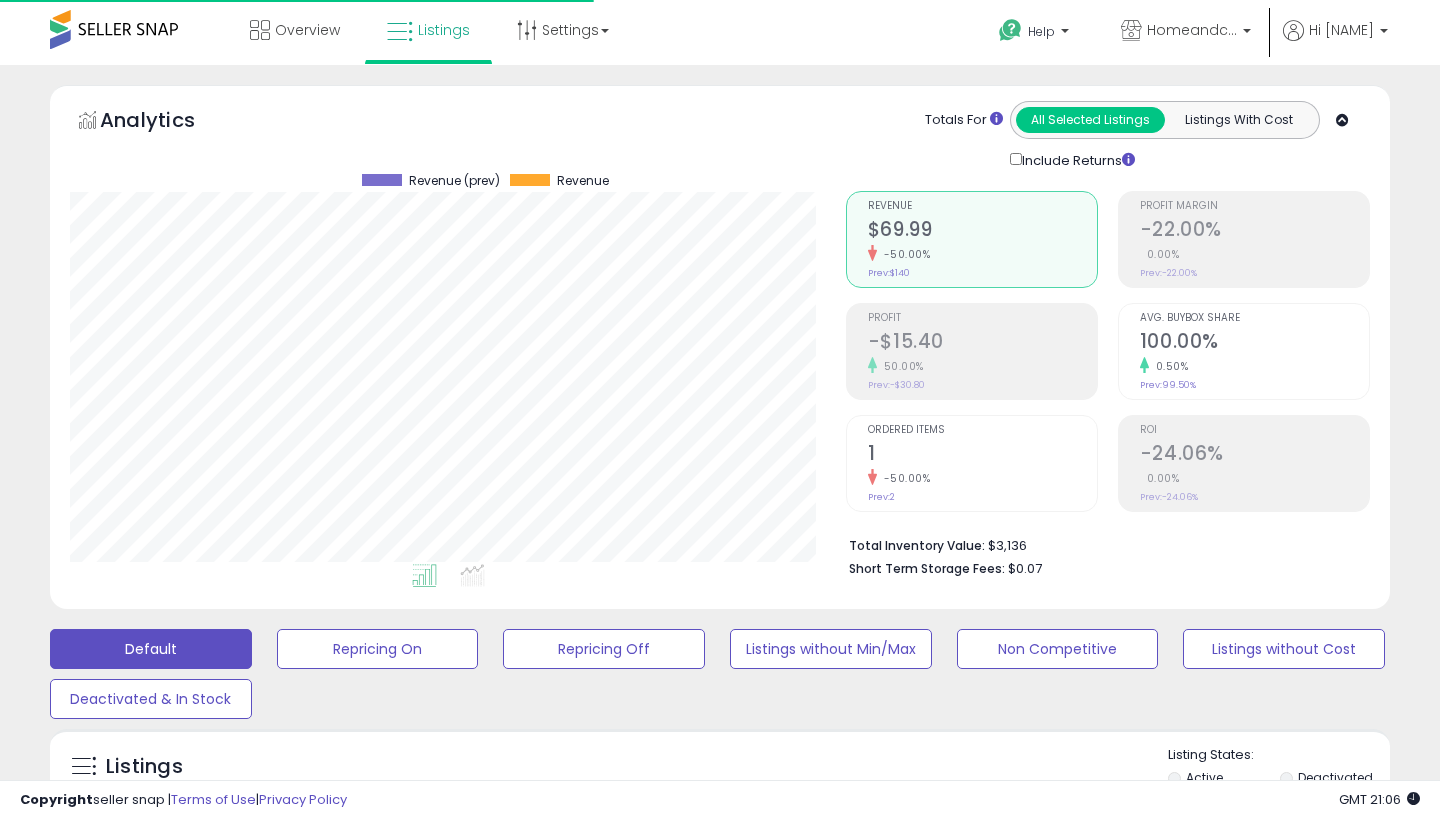 scroll, scrollTop: 81, scrollLeft: 0, axis: vertical 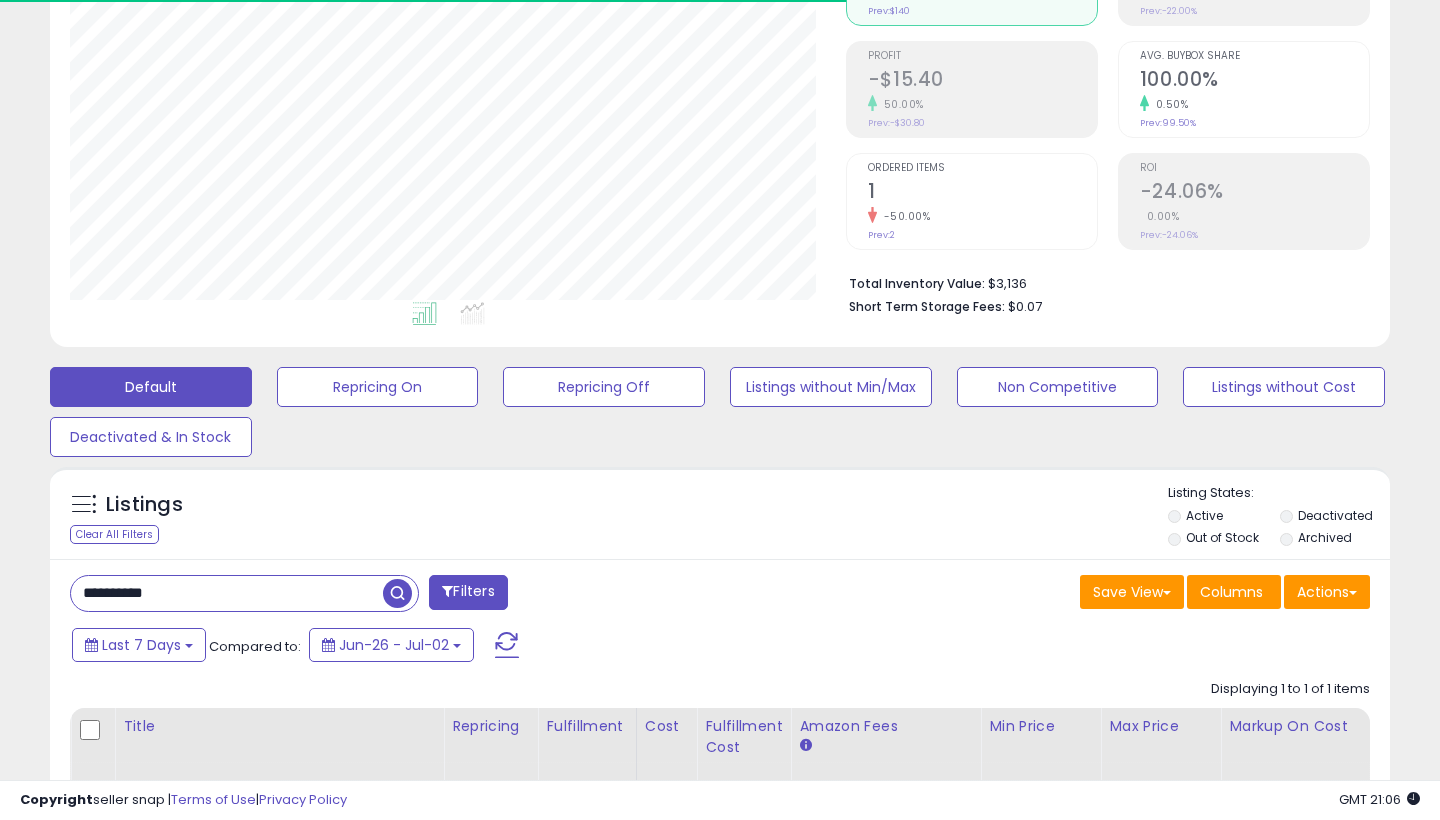 click on "**********" at bounding box center (227, 593) 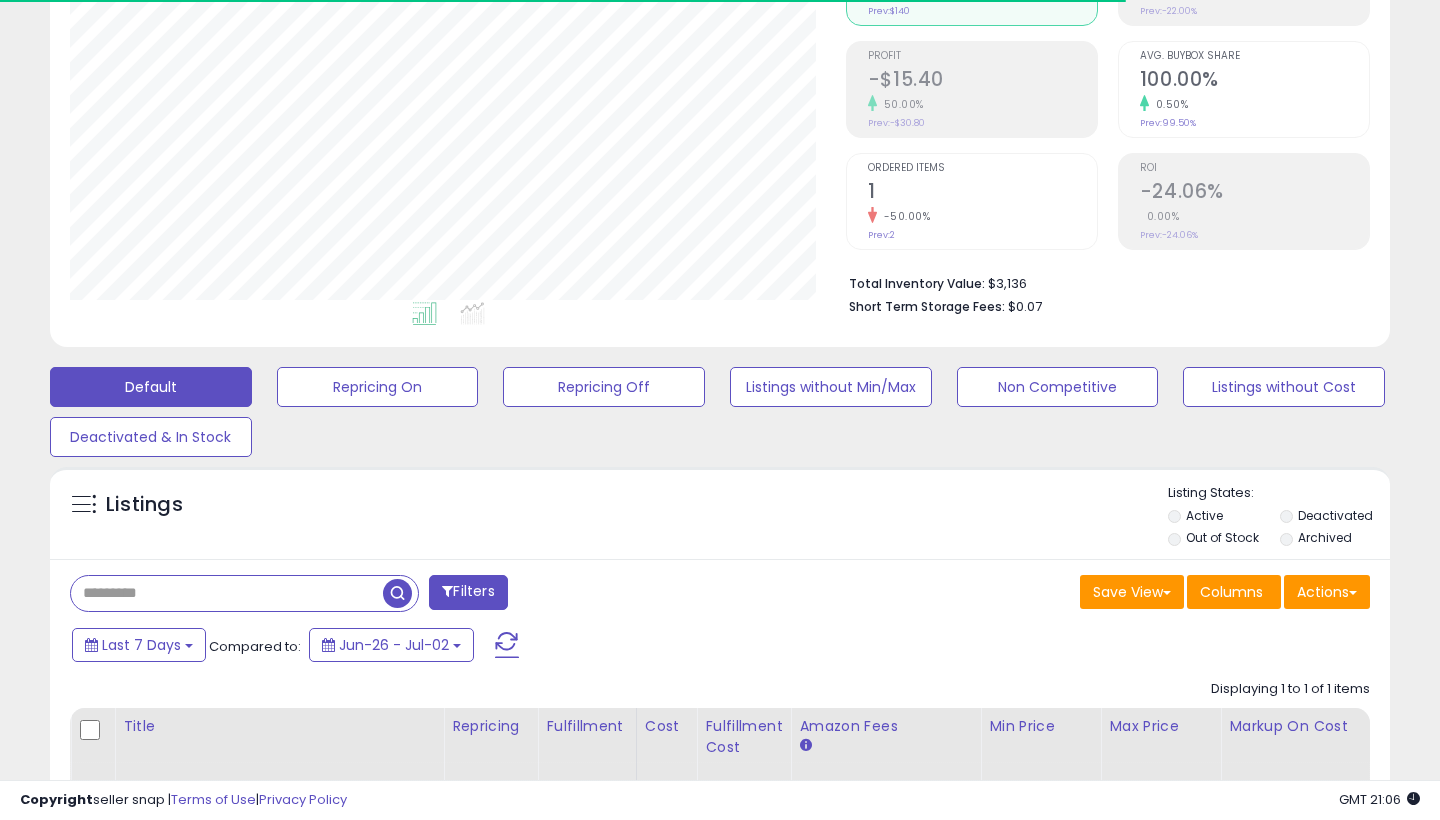 paste on "**********" 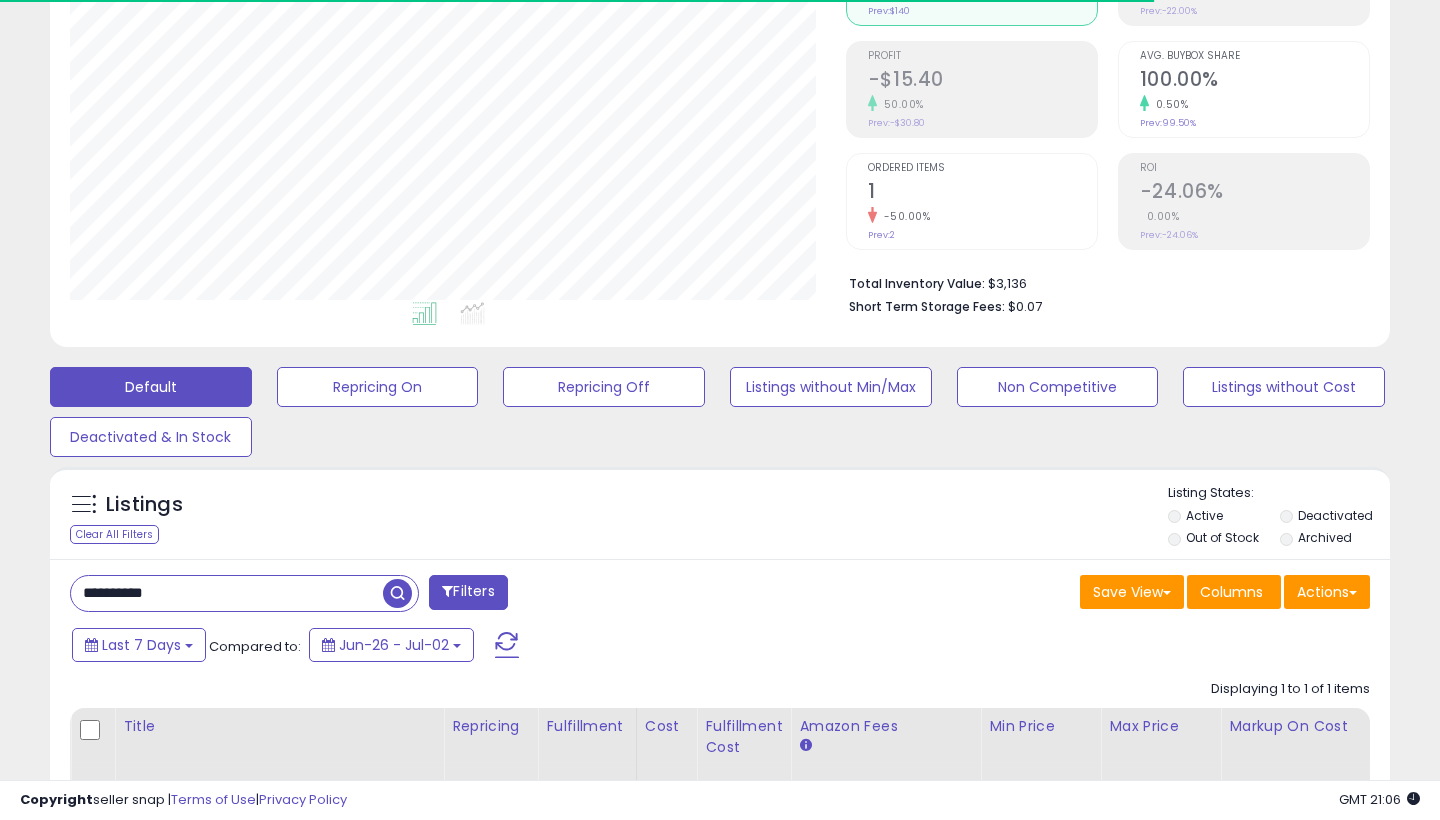 type on "**********" 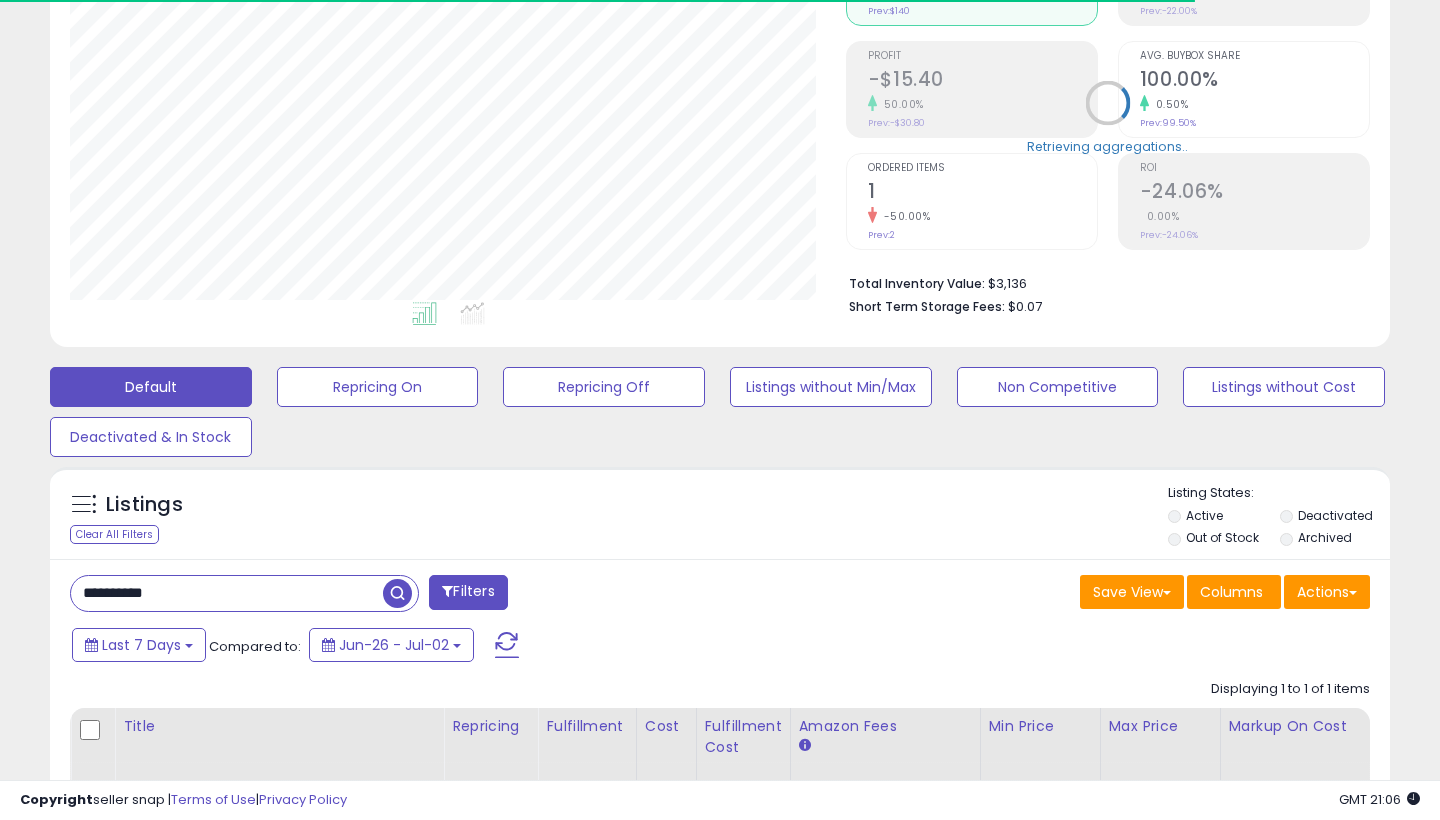scroll, scrollTop: 999590, scrollLeft: 999224, axis: both 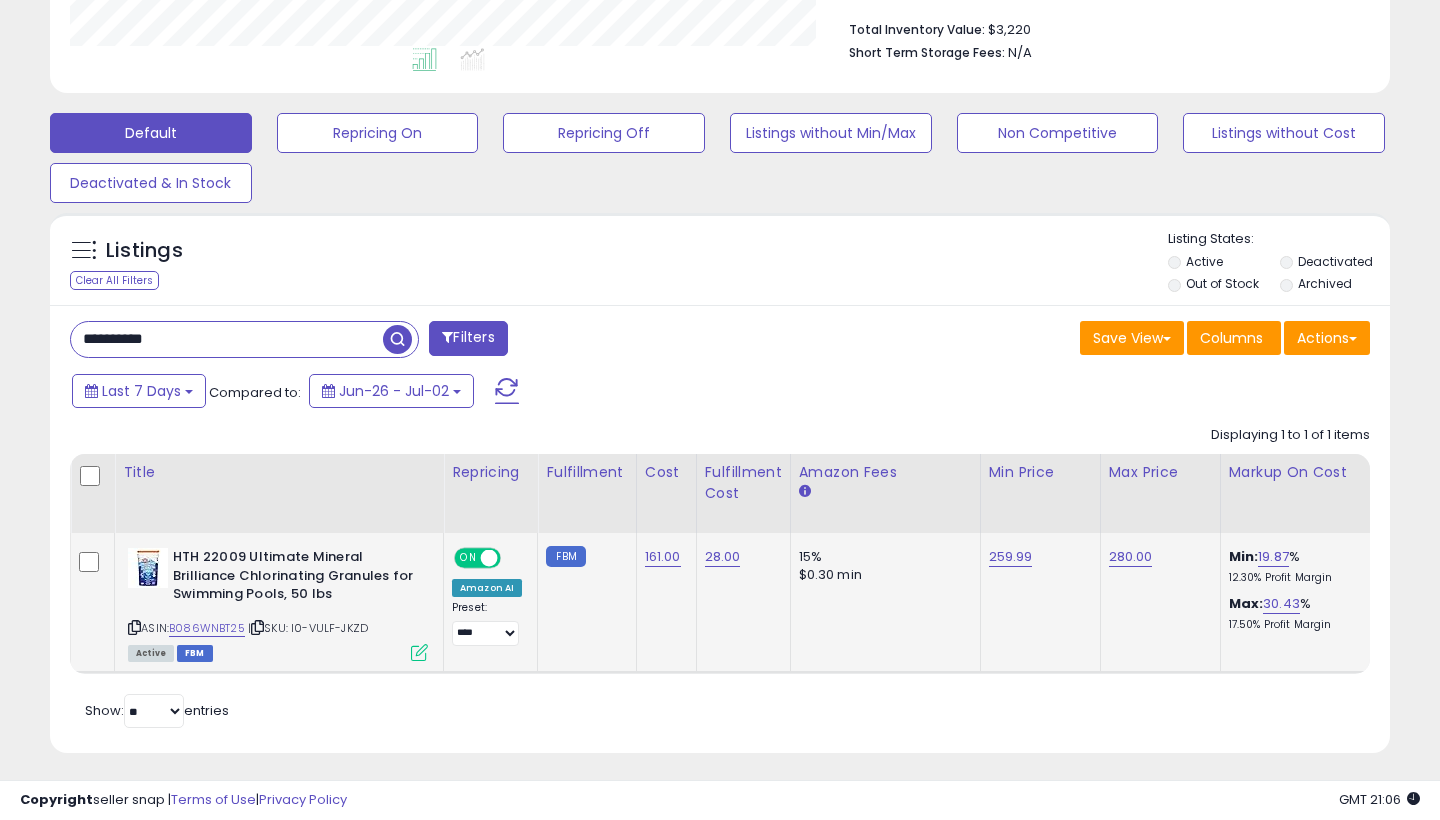 click at bounding box center [419, 652] 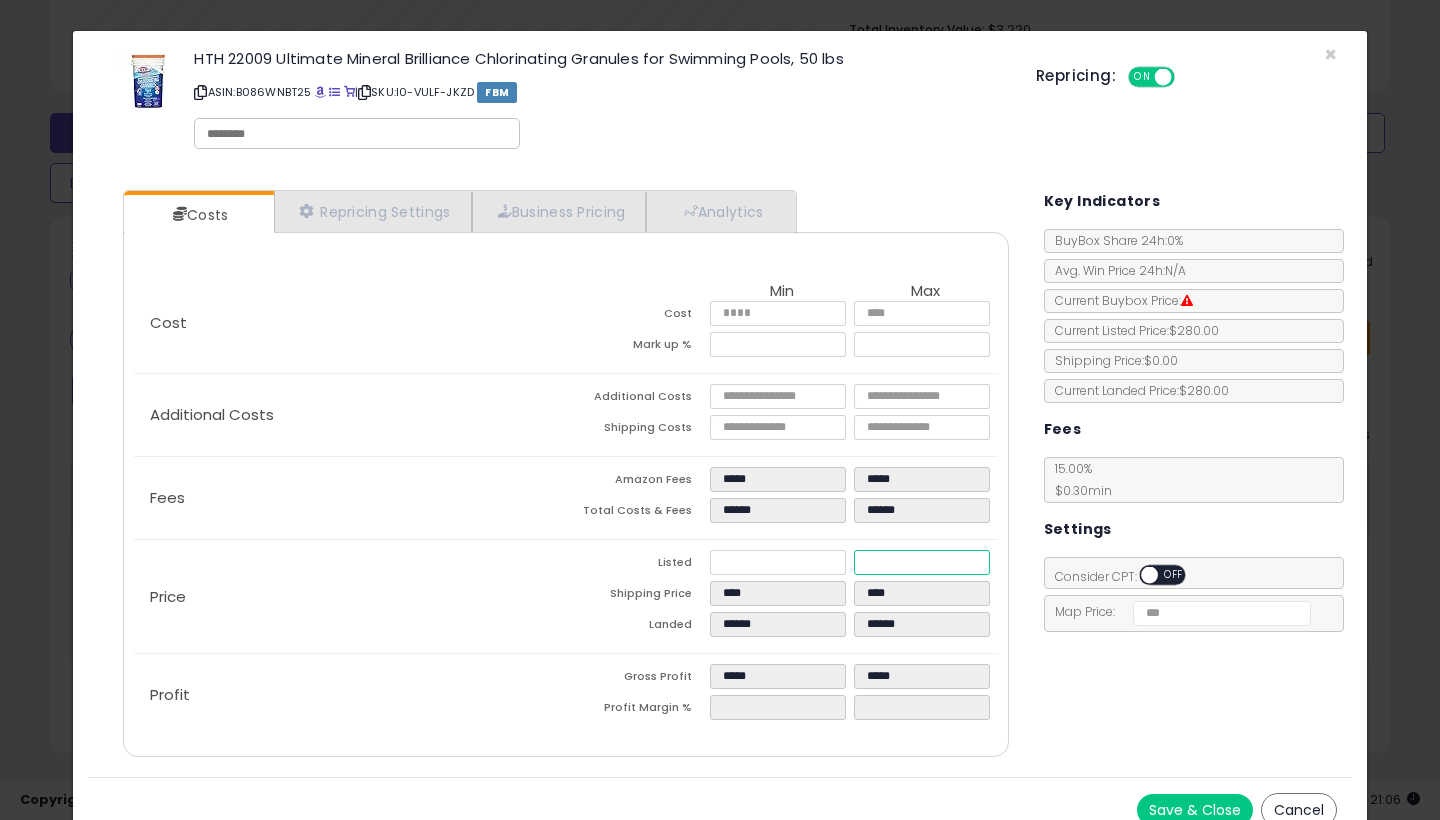 click on "******" at bounding box center (922, 562) 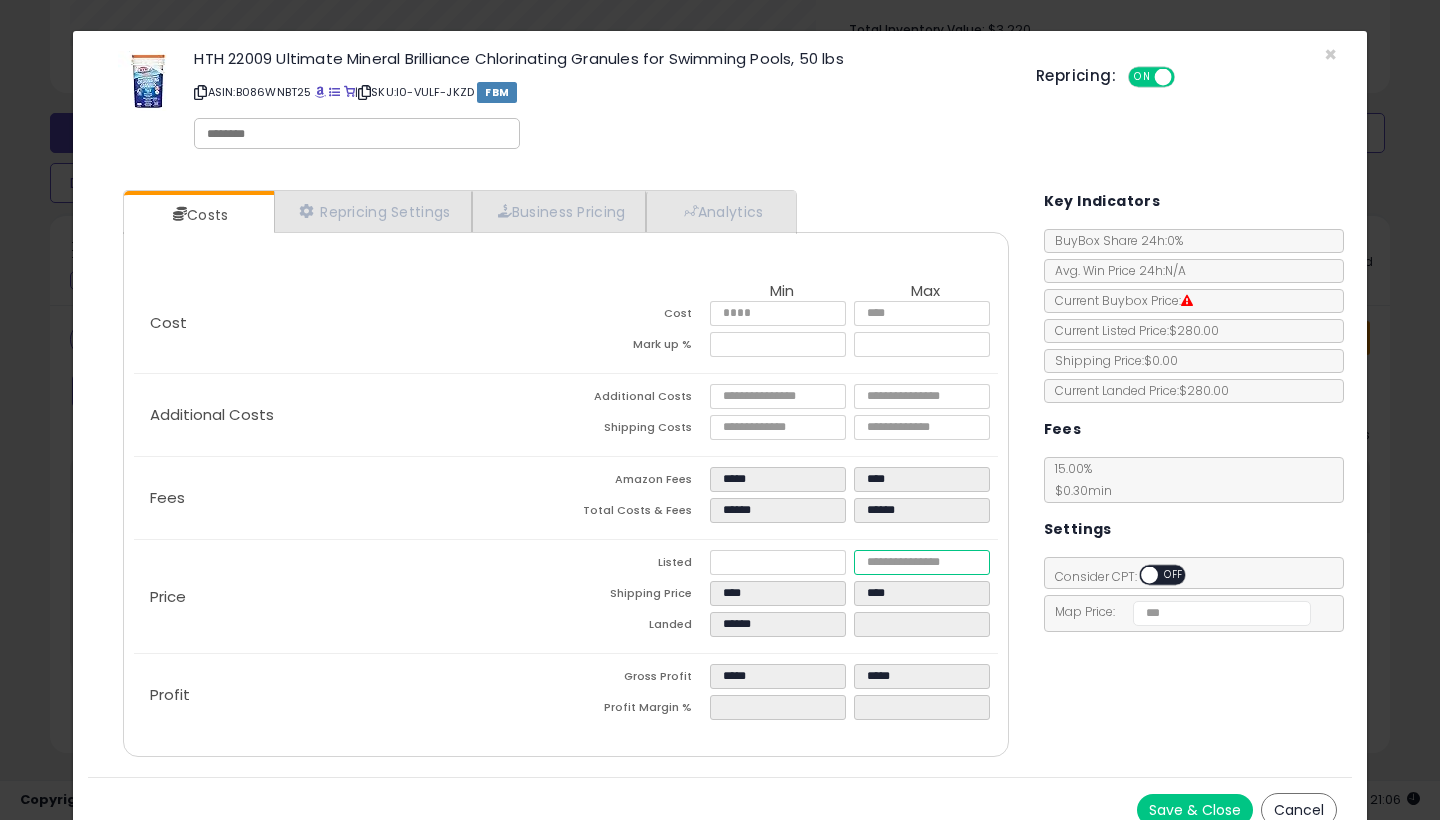 type on "****" 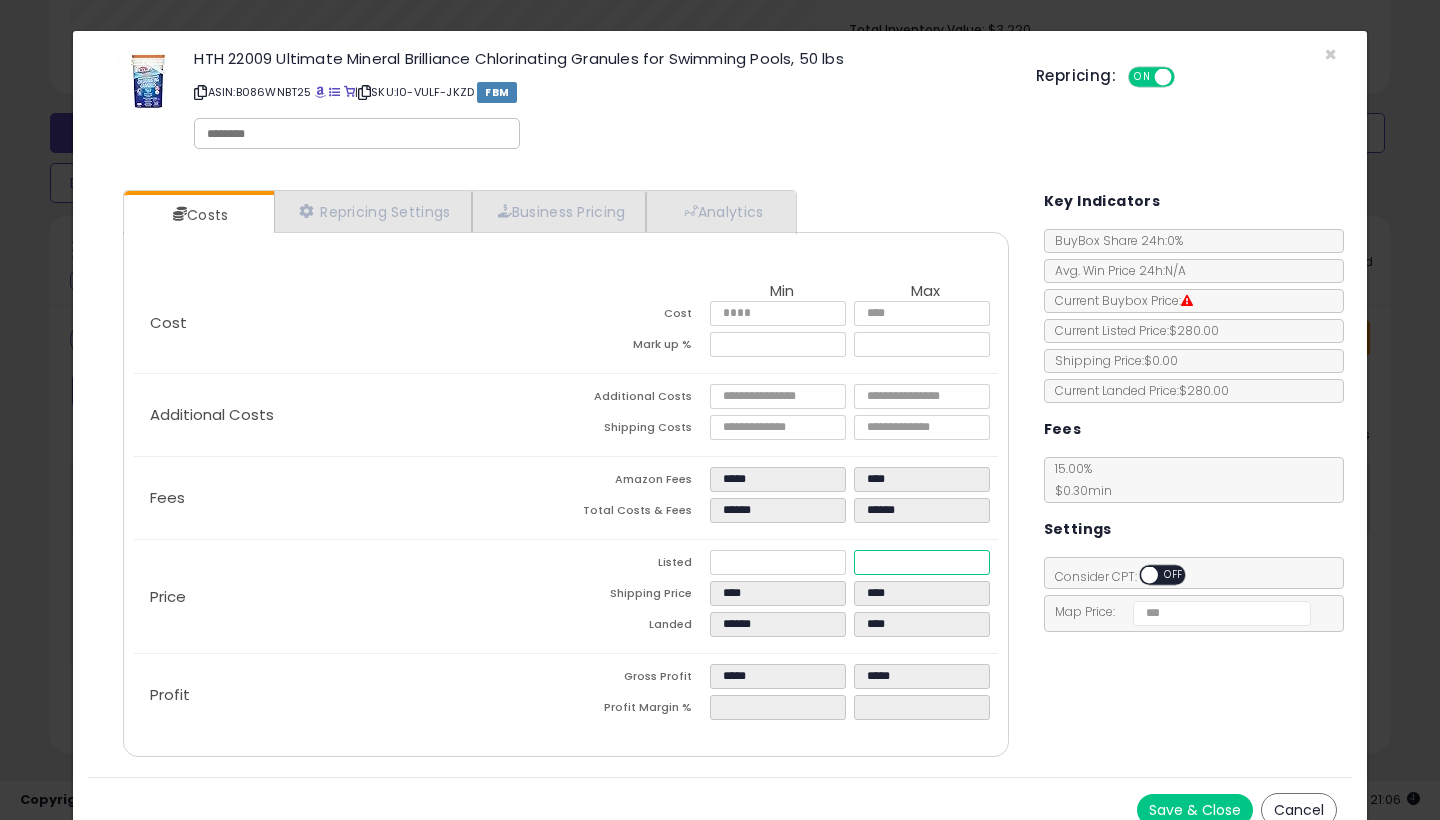 type on "****" 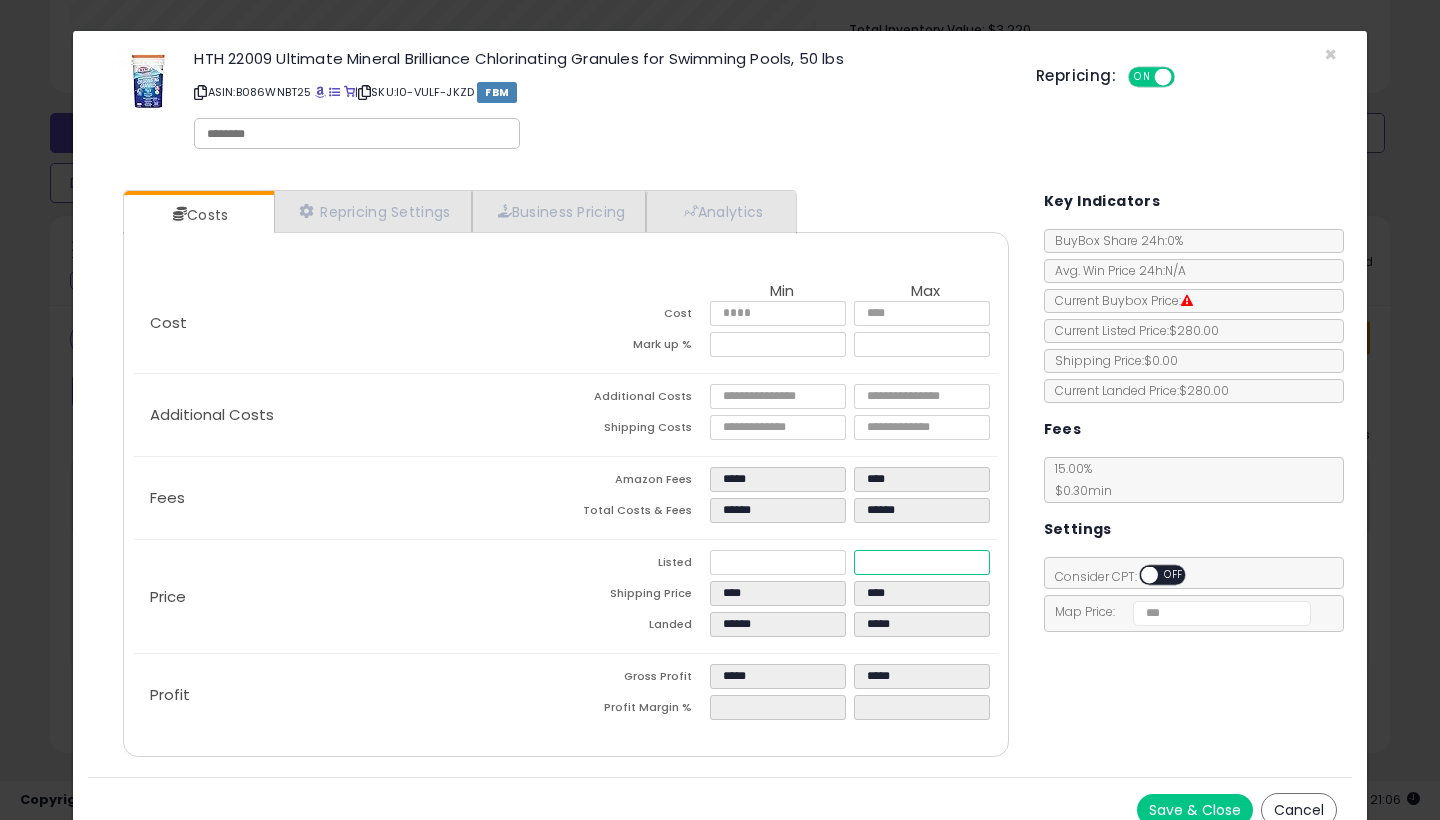 type on "*****" 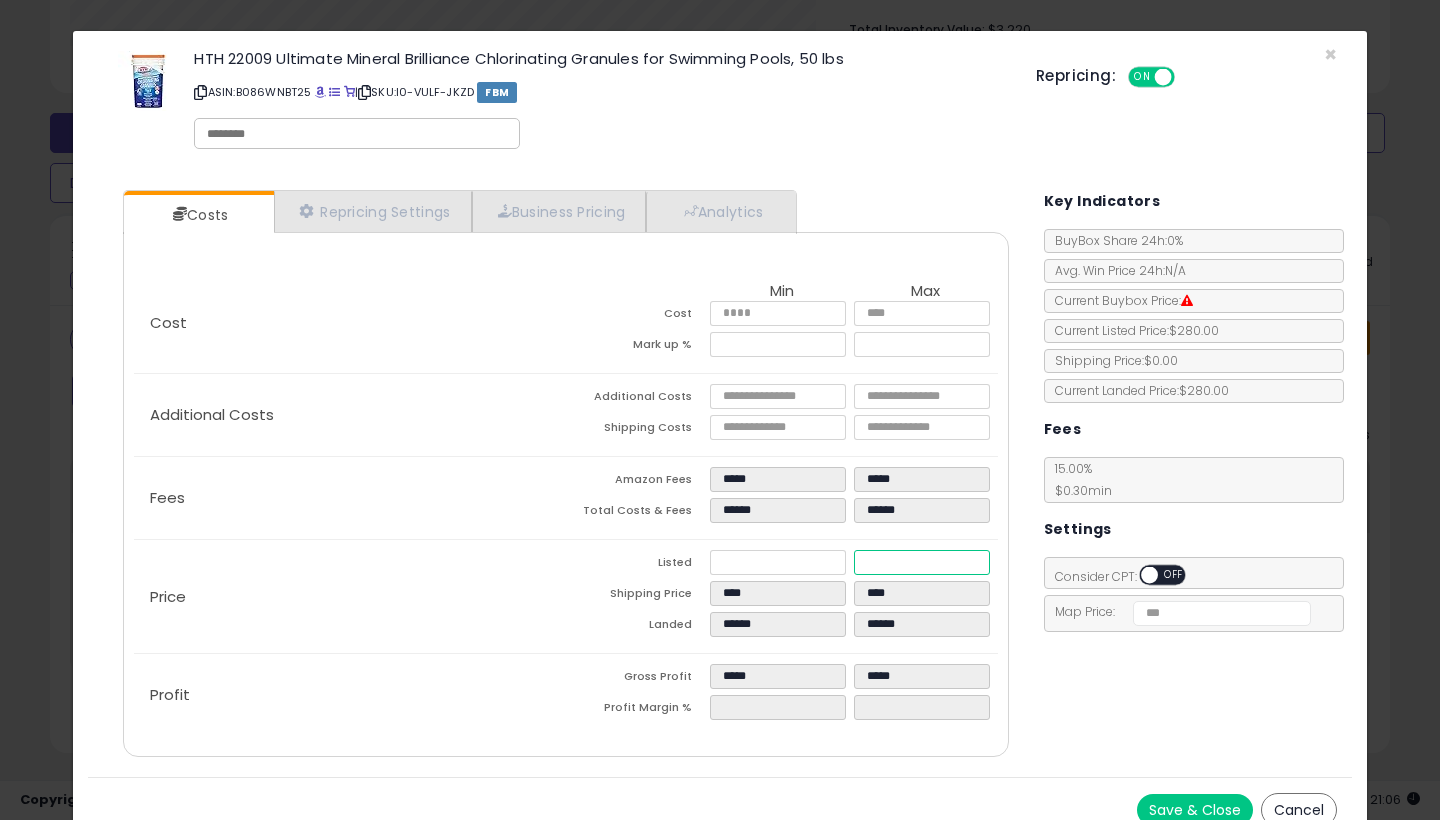 type on "****" 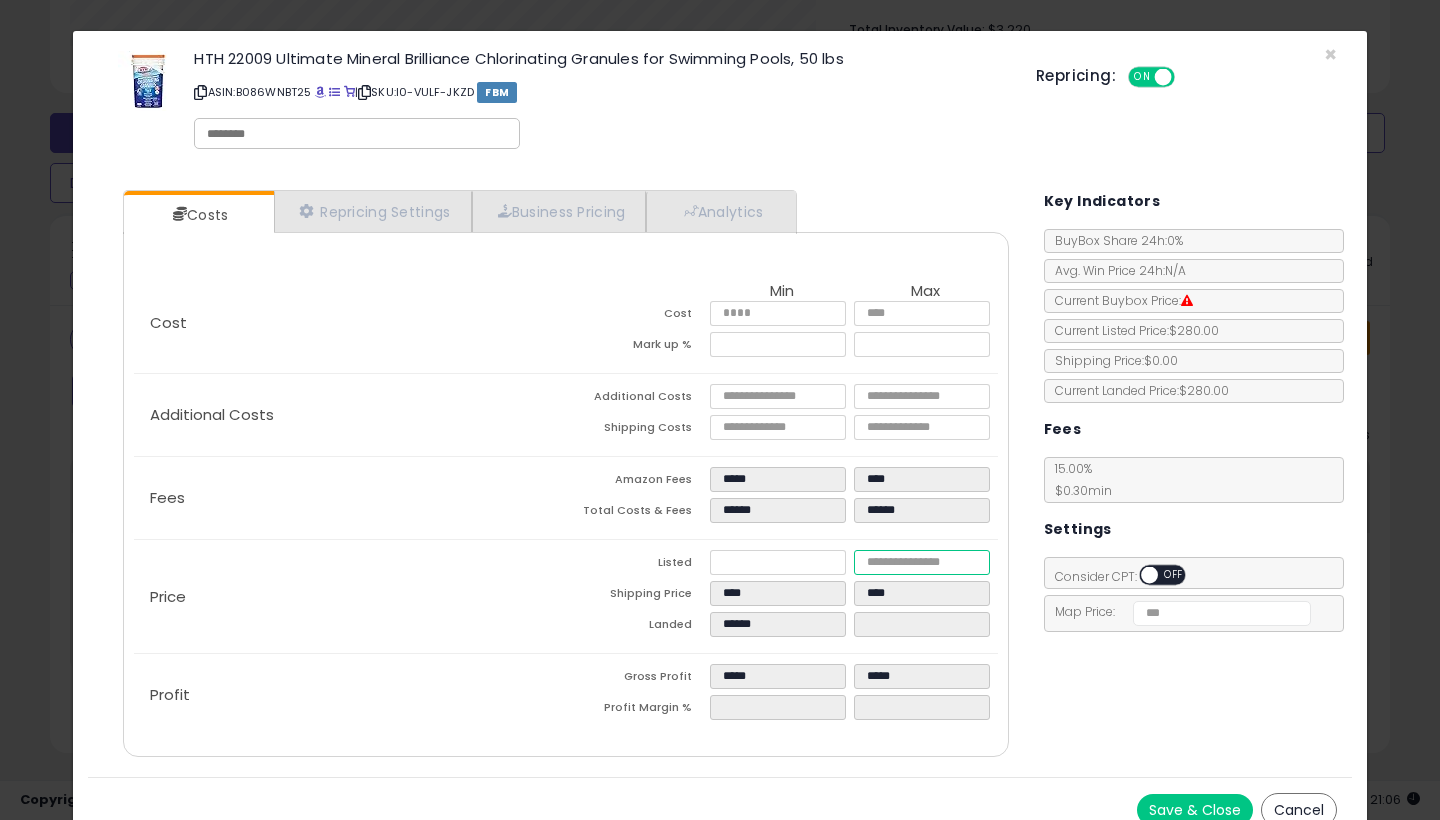 type 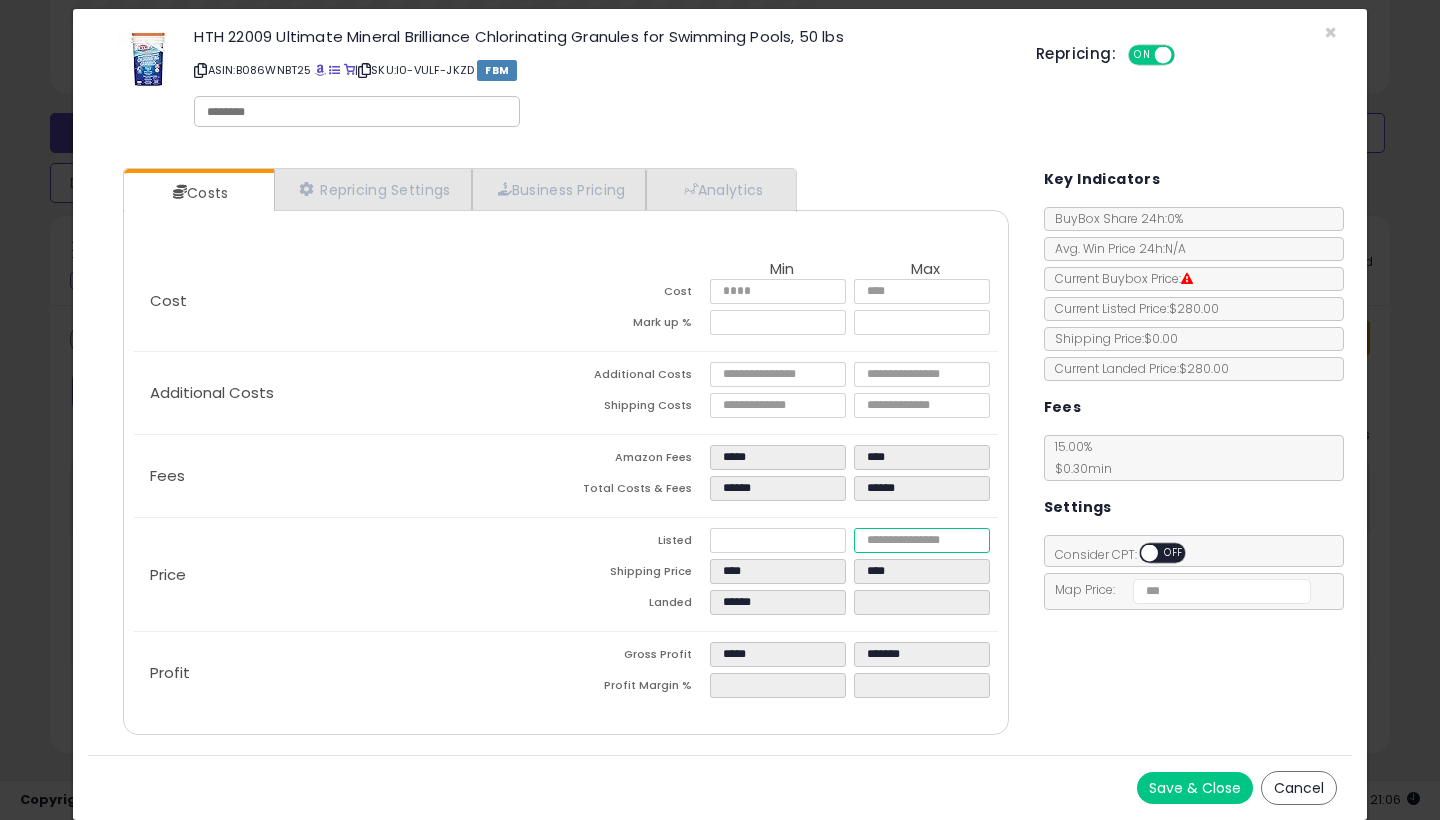 scroll, scrollTop: 21, scrollLeft: 0, axis: vertical 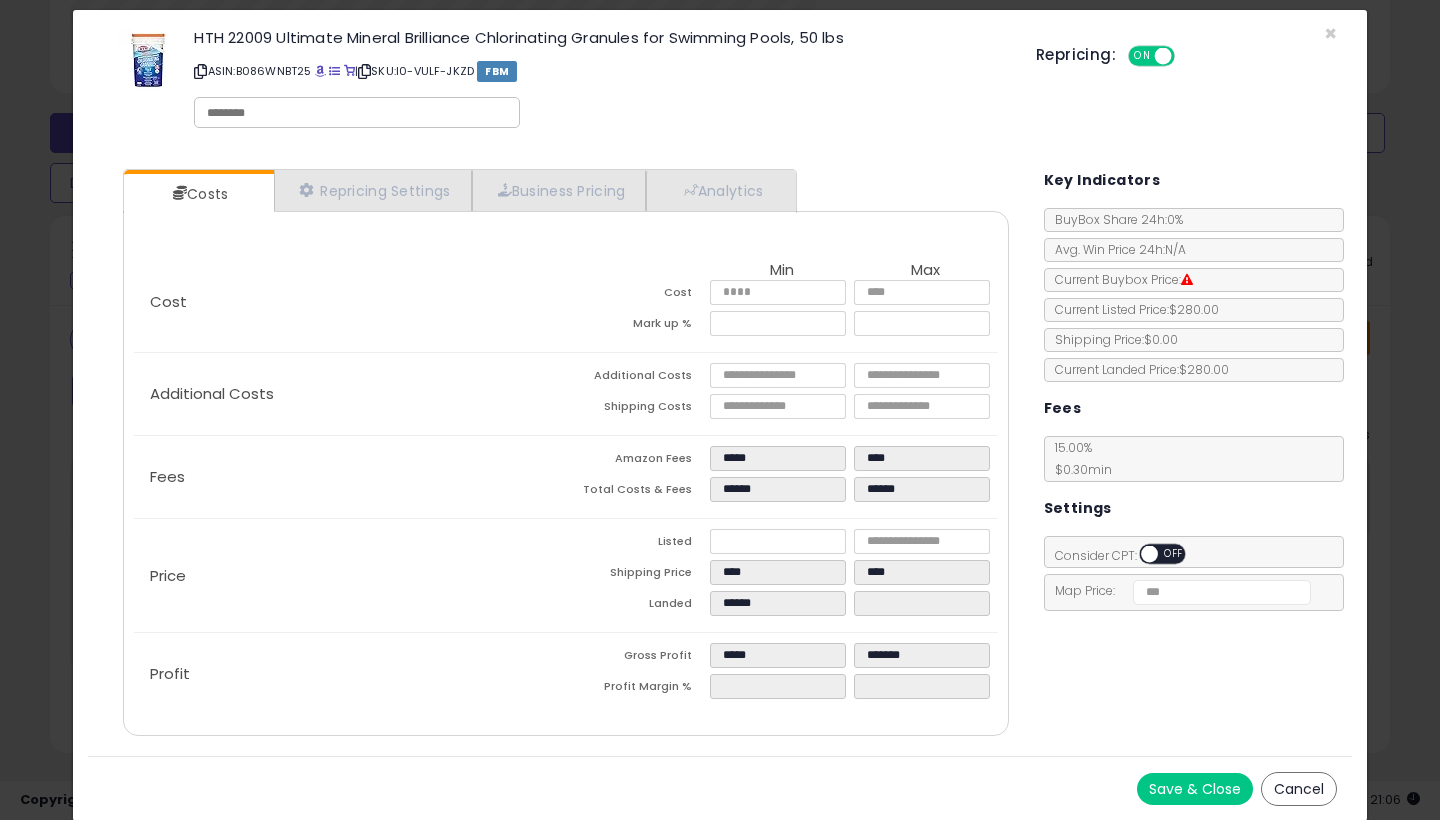 click on "Save & Close" at bounding box center [1195, 789] 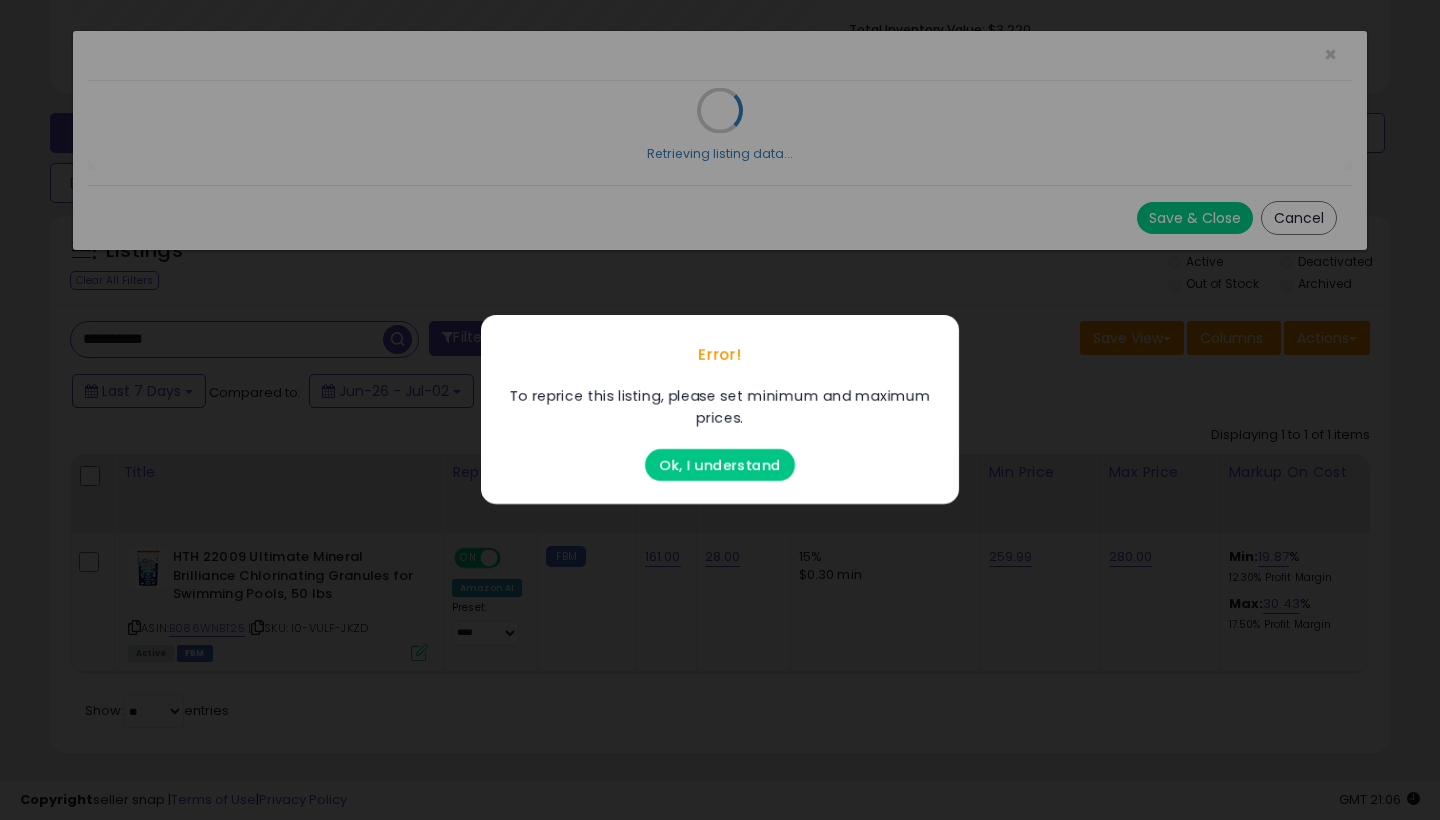 click on "Ok, I understand" at bounding box center [720, 466] 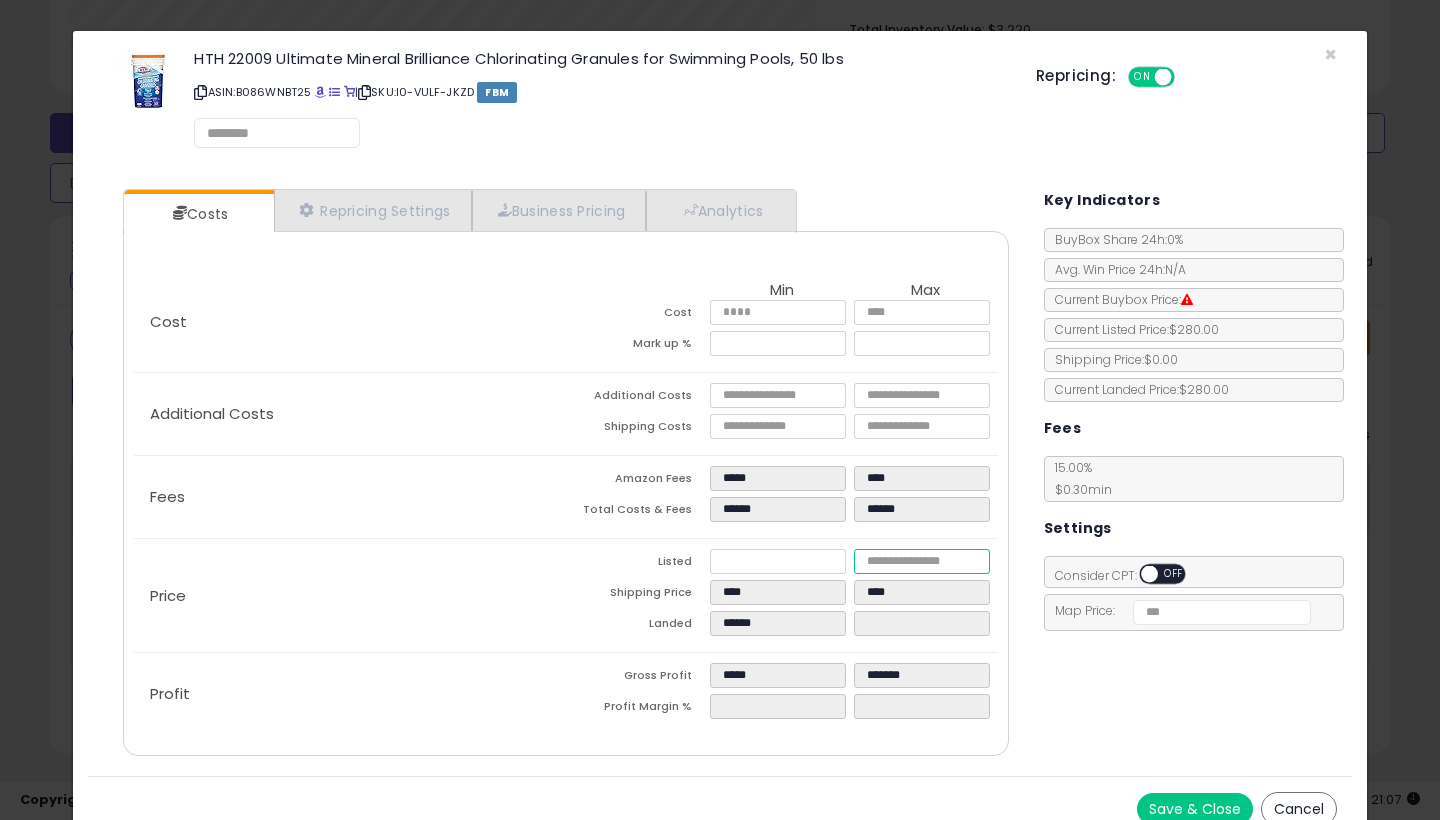 click at bounding box center [922, 561] 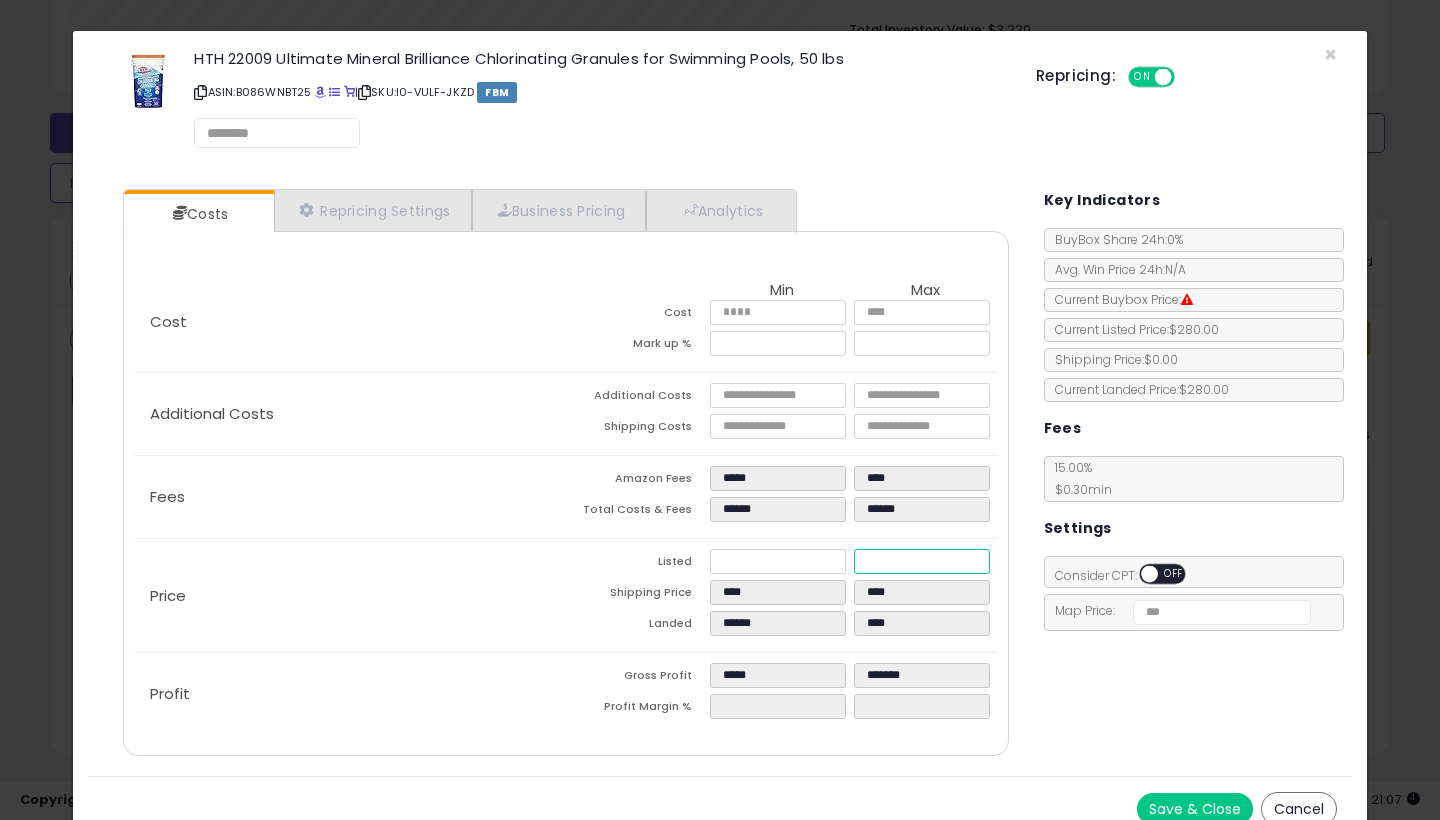 type on "****" 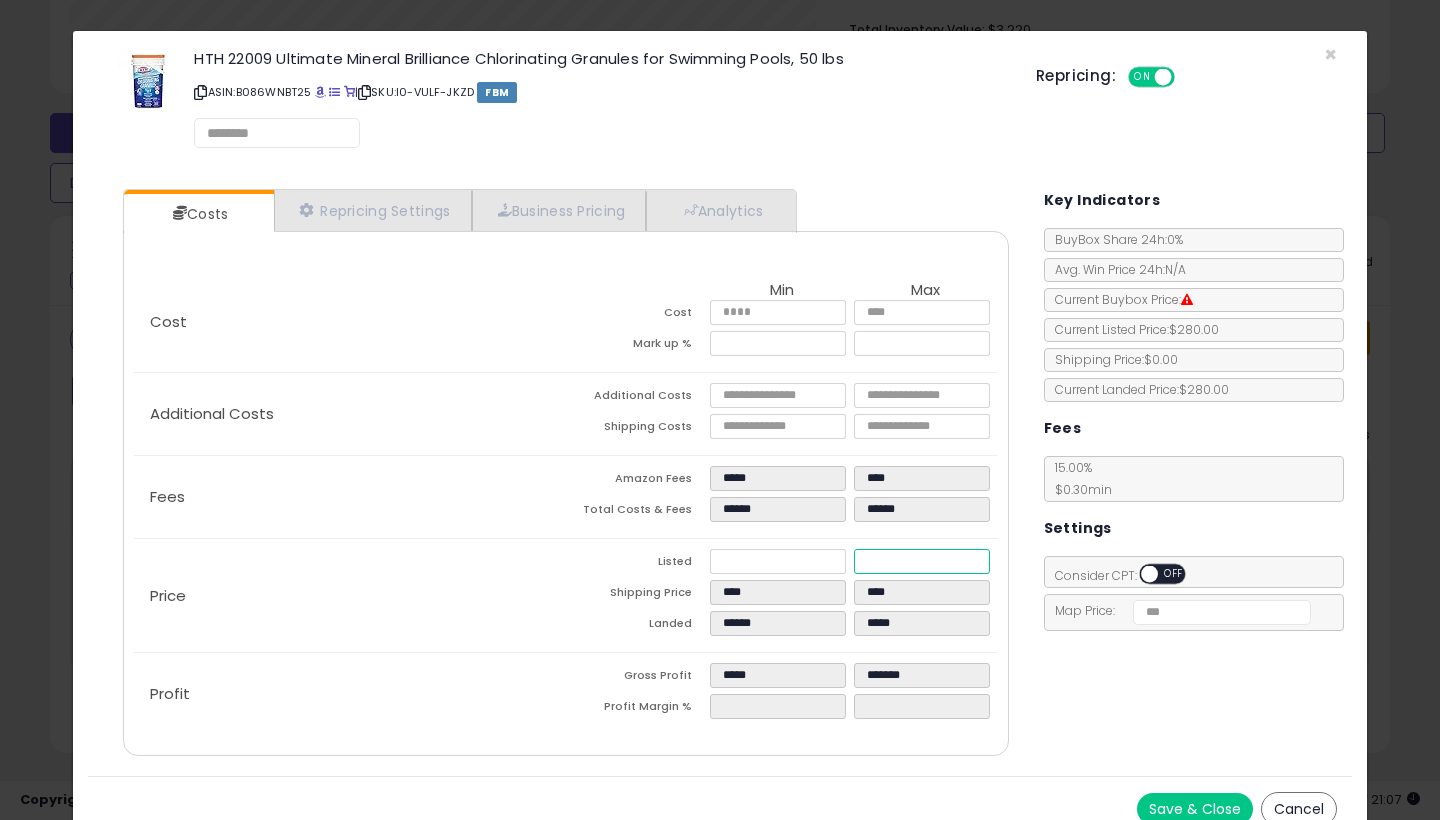 type on "*****" 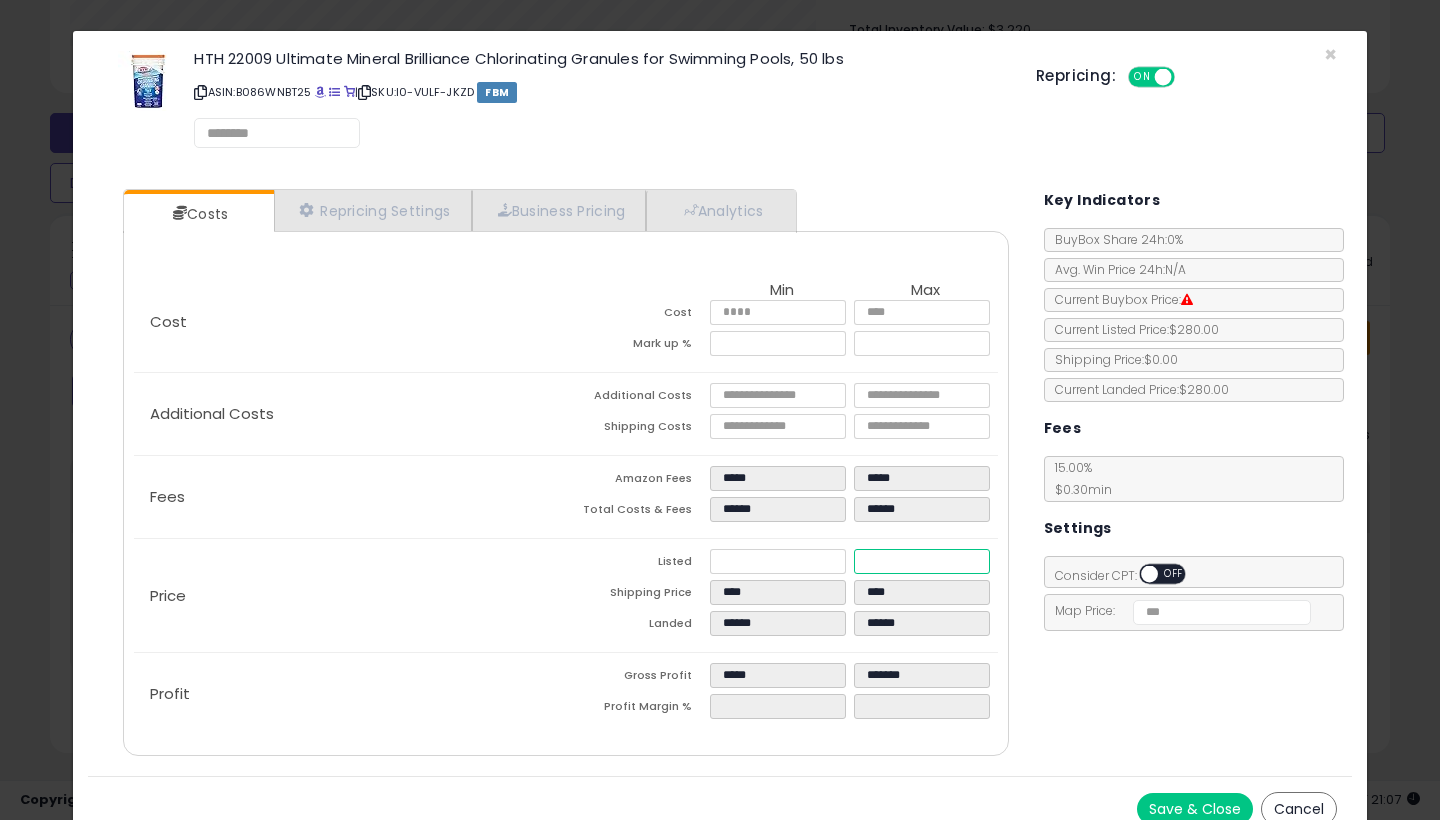 type on "*****" 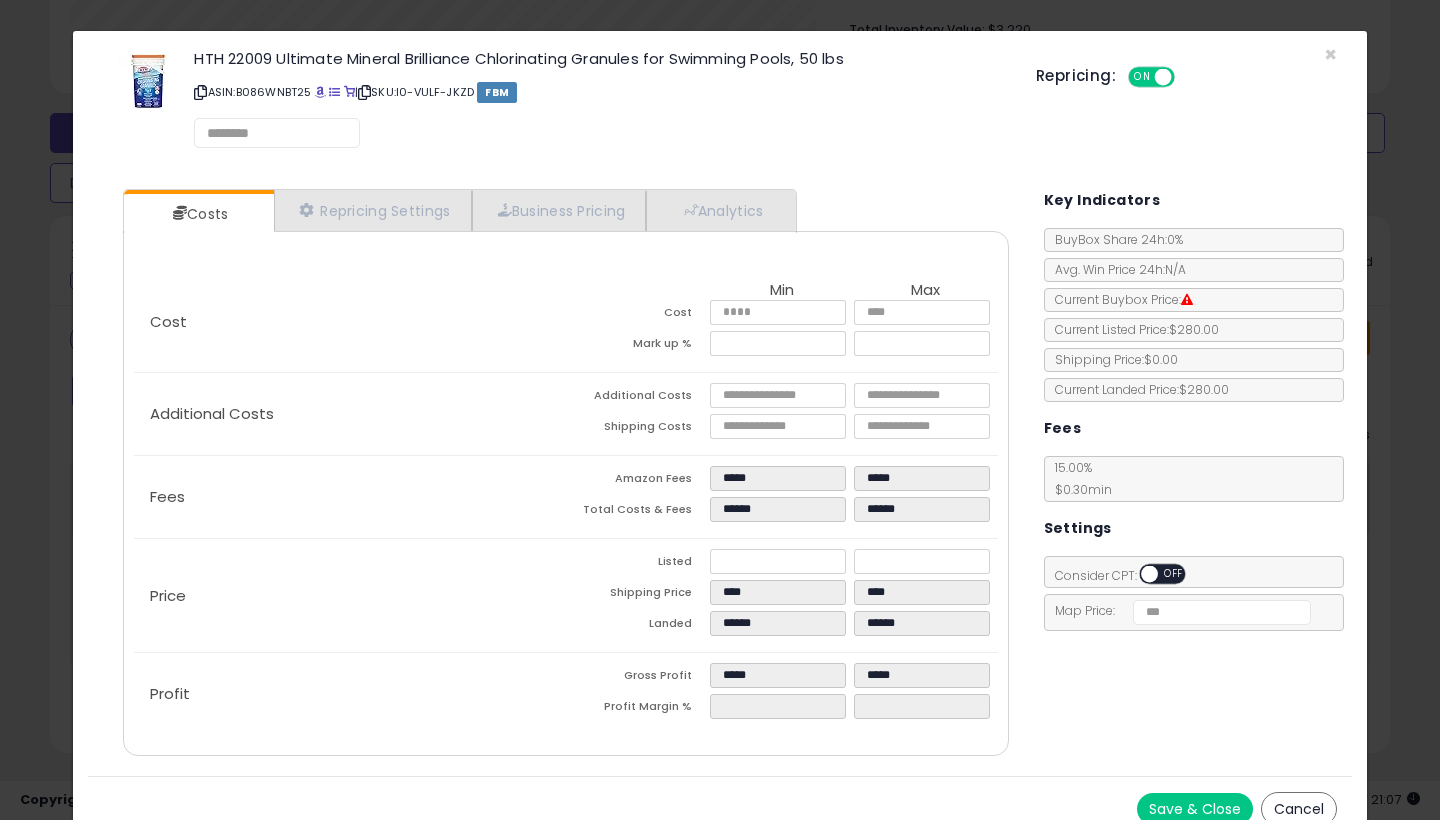 click on "Save & Close" at bounding box center (1195, 809) 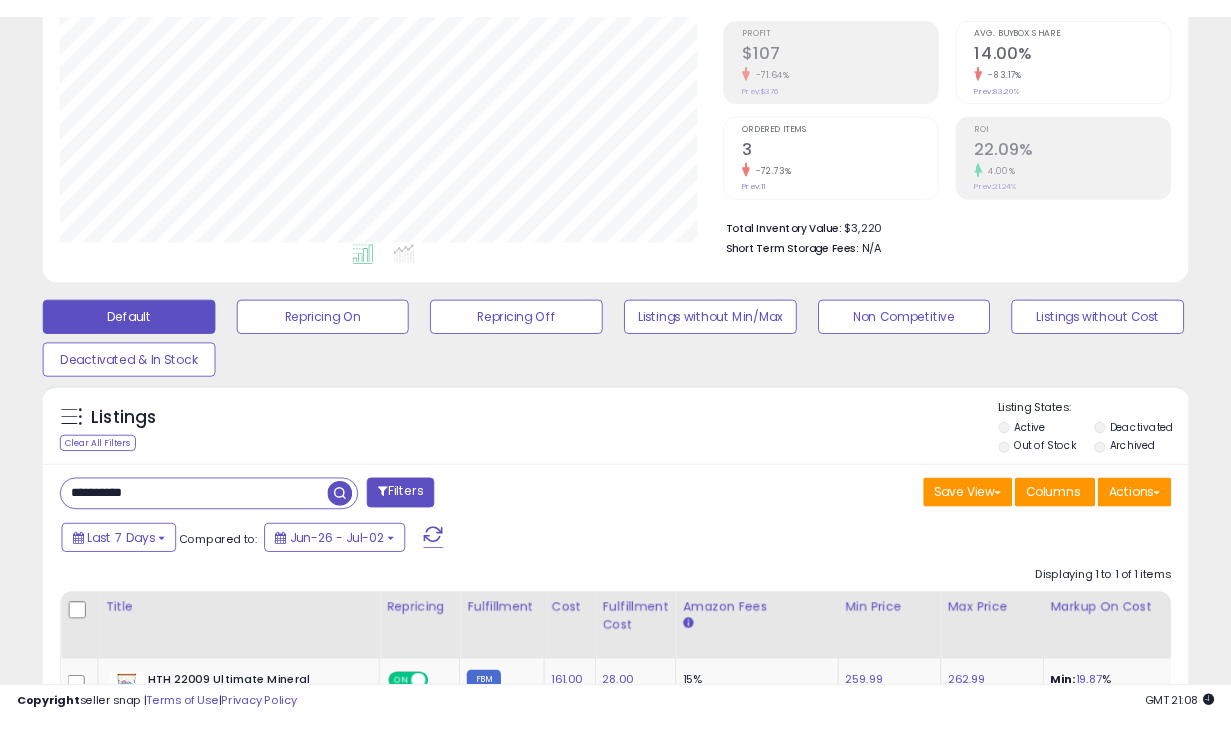 scroll, scrollTop: 18, scrollLeft: 0, axis: vertical 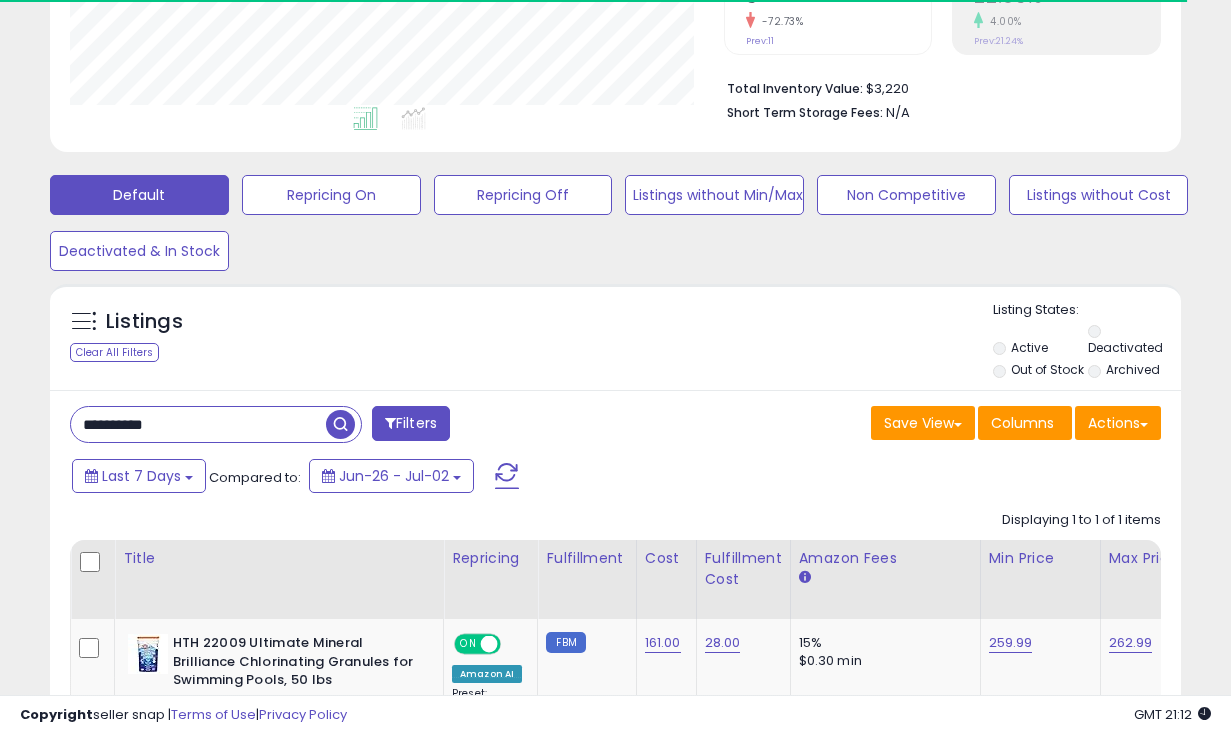 click on "**********" at bounding box center (198, 424) 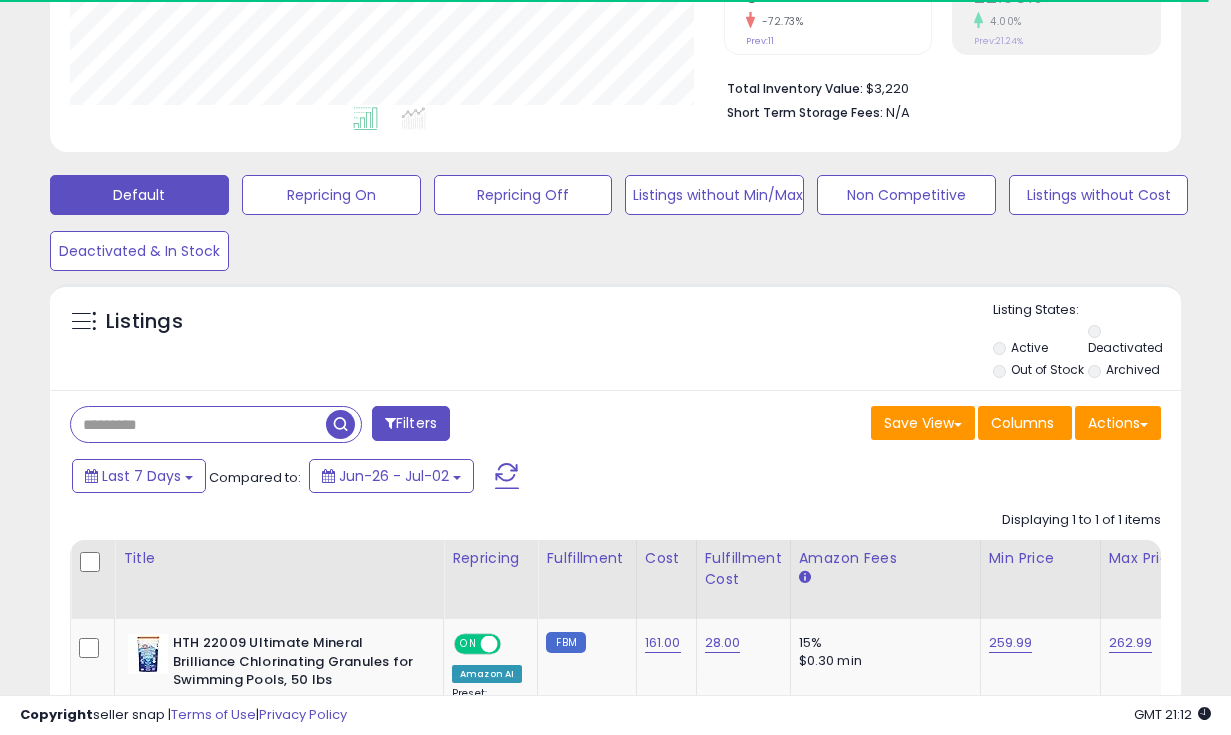 paste on "**********" 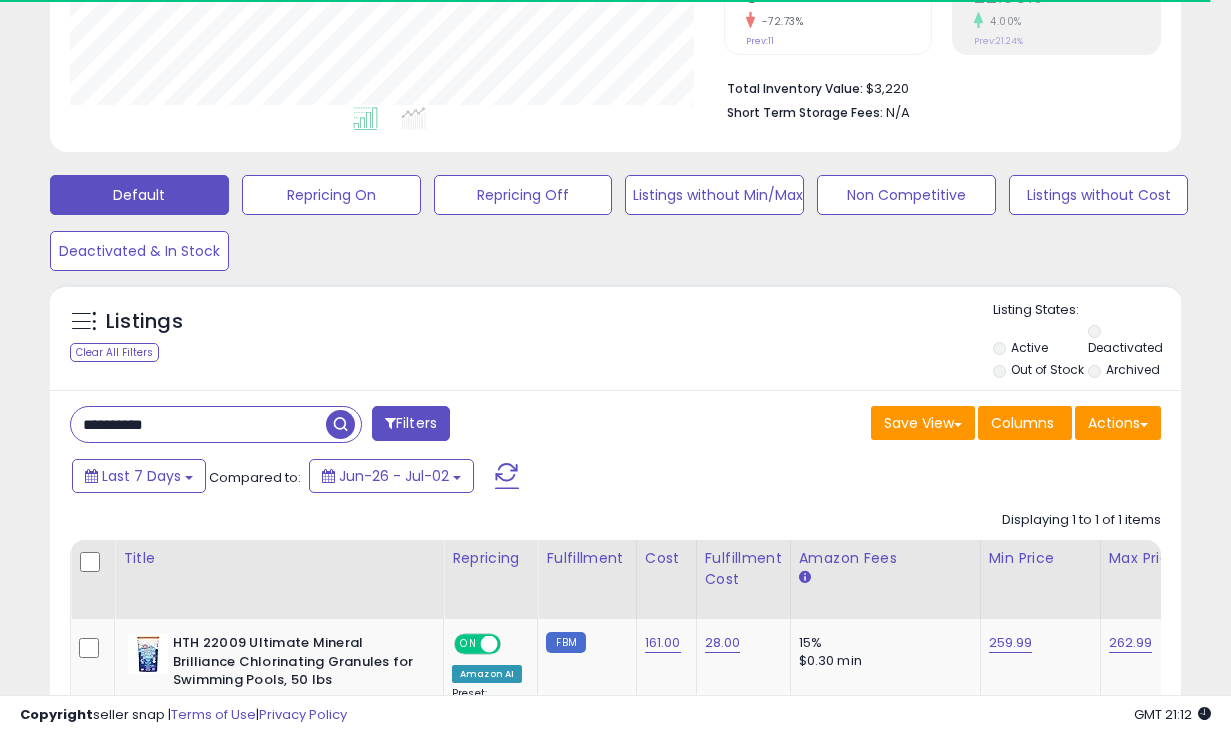 type on "**********" 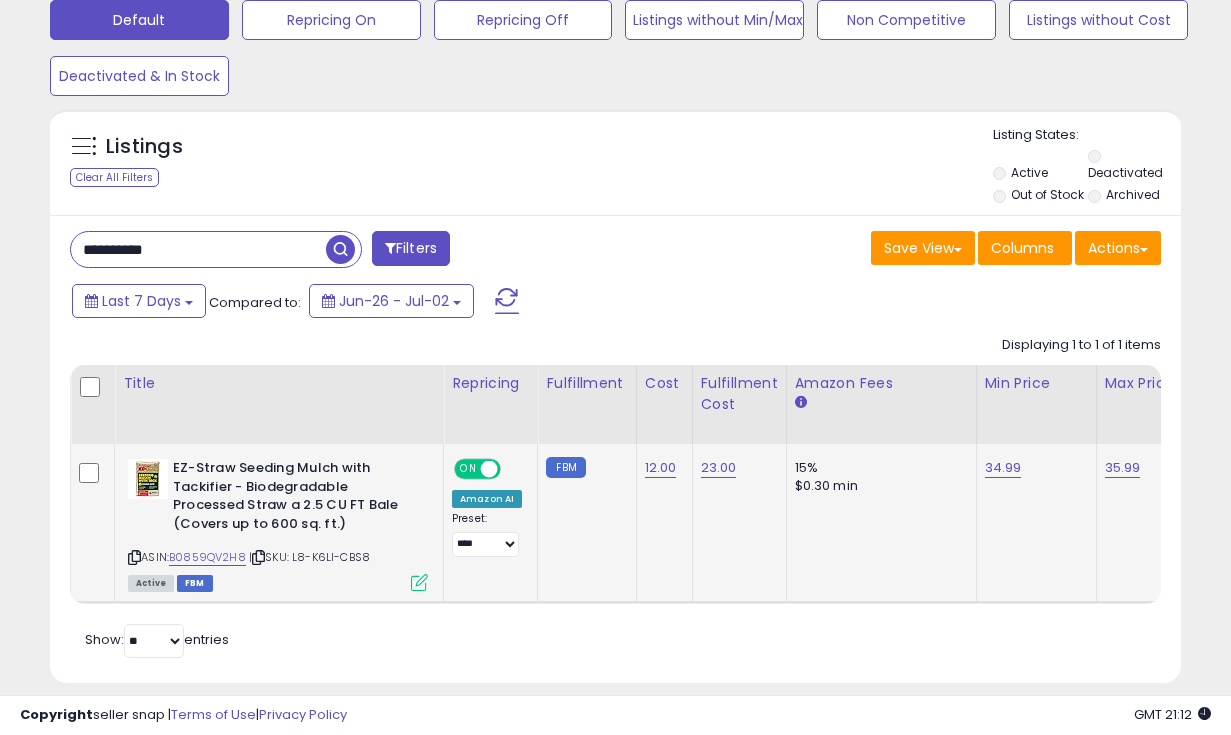 scroll, scrollTop: 659, scrollLeft: 0, axis: vertical 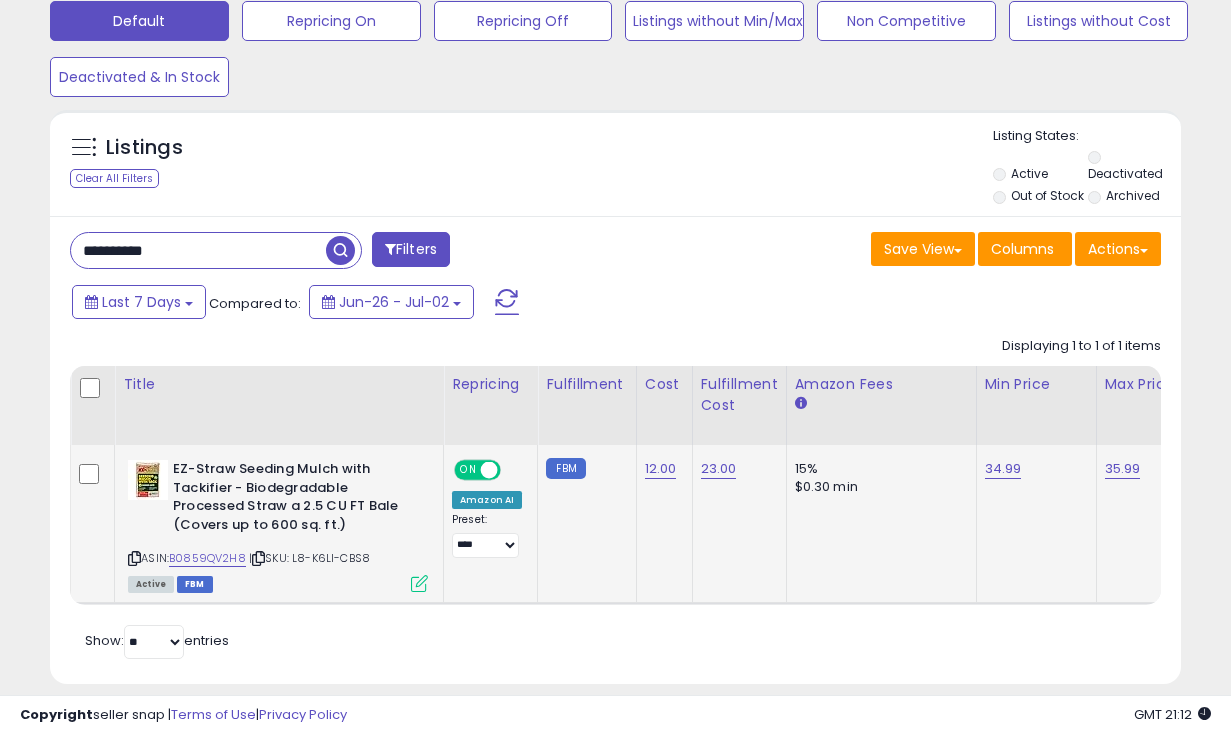 click at bounding box center (419, 583) 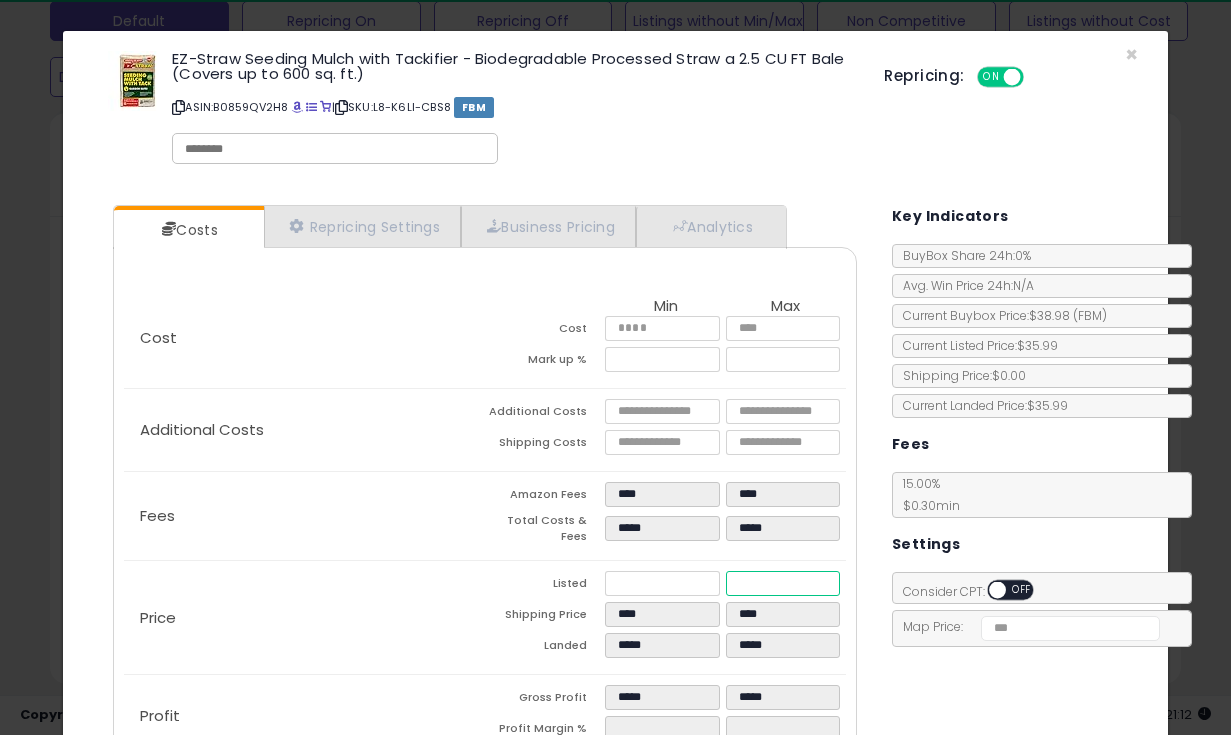 click on "*****" at bounding box center [783, 583] 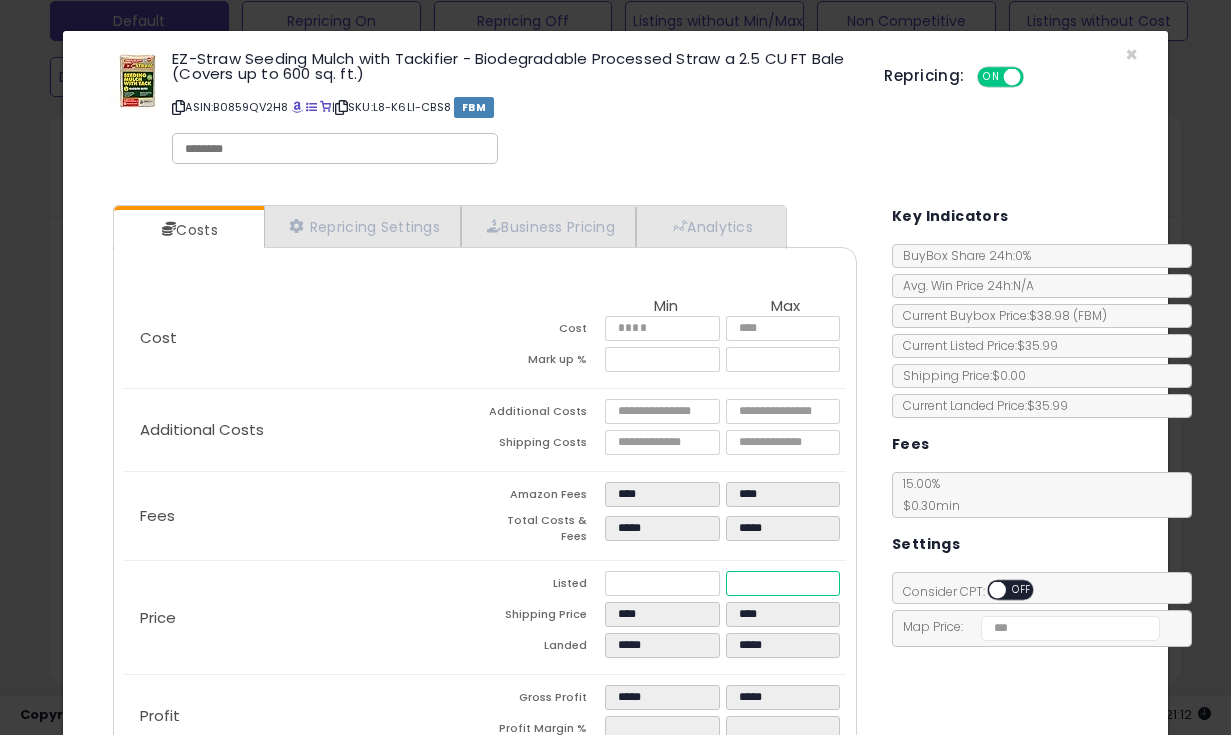 type on "****" 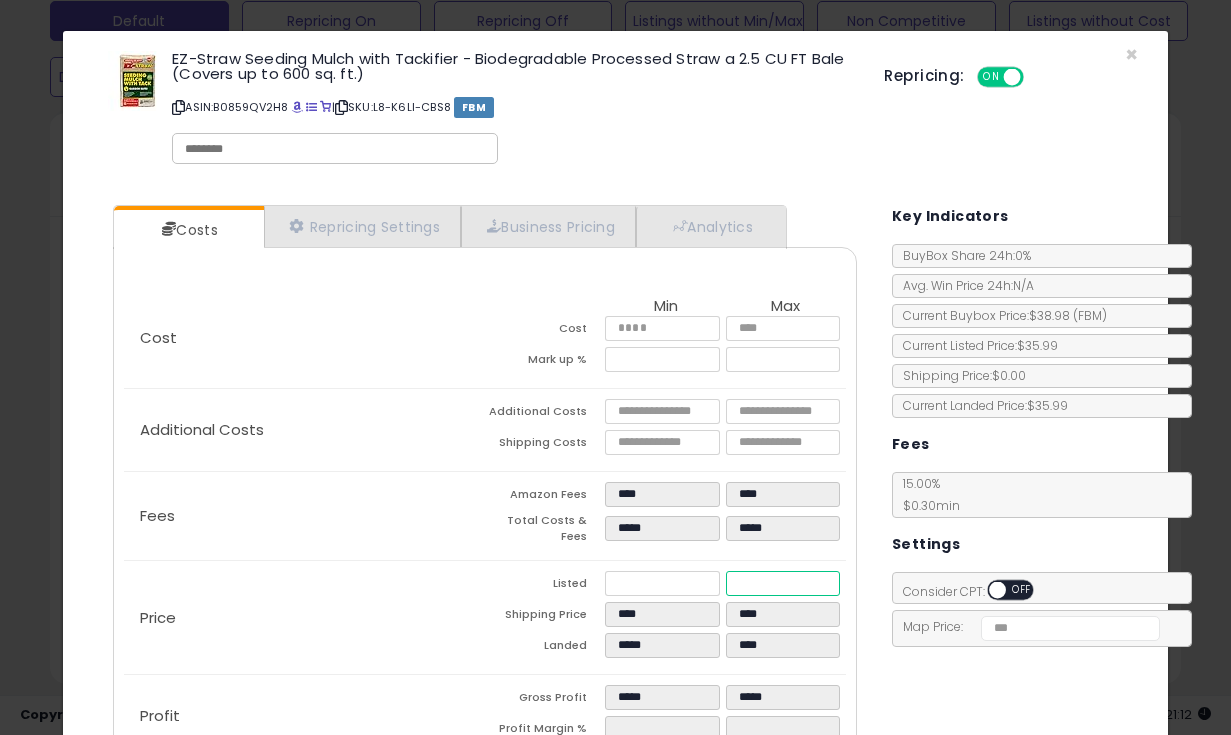 type on "****" 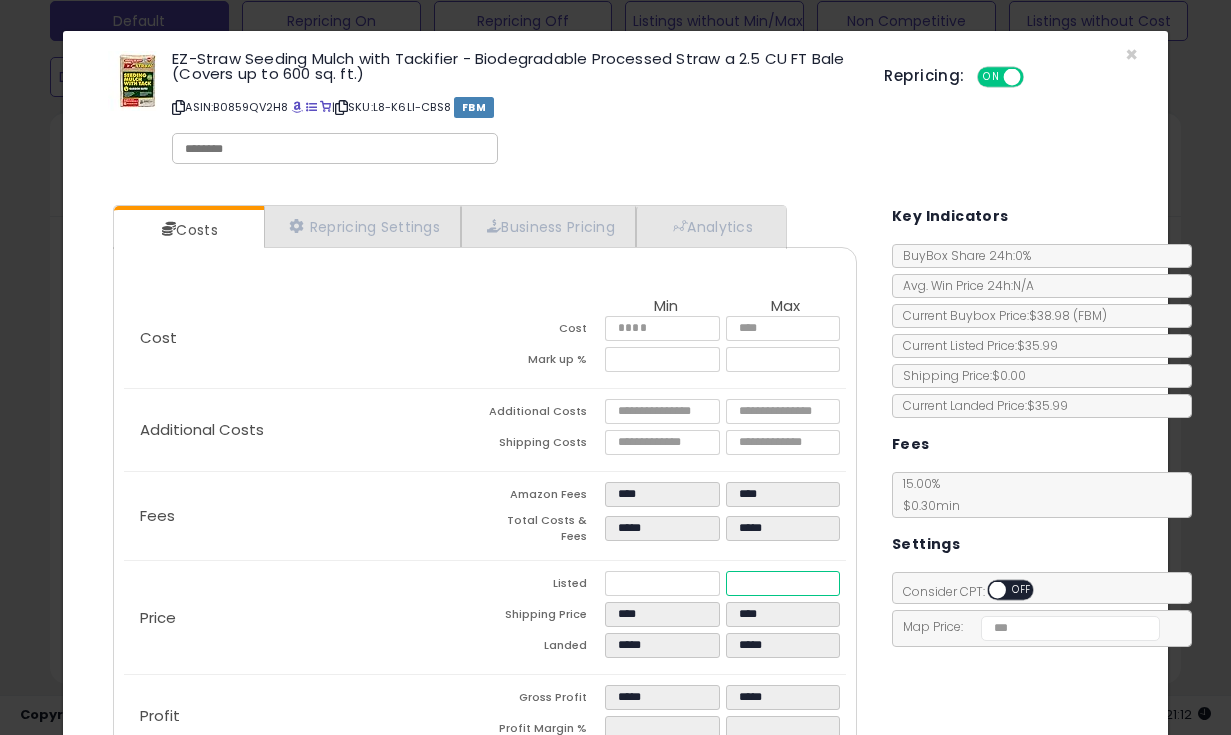 type on "****" 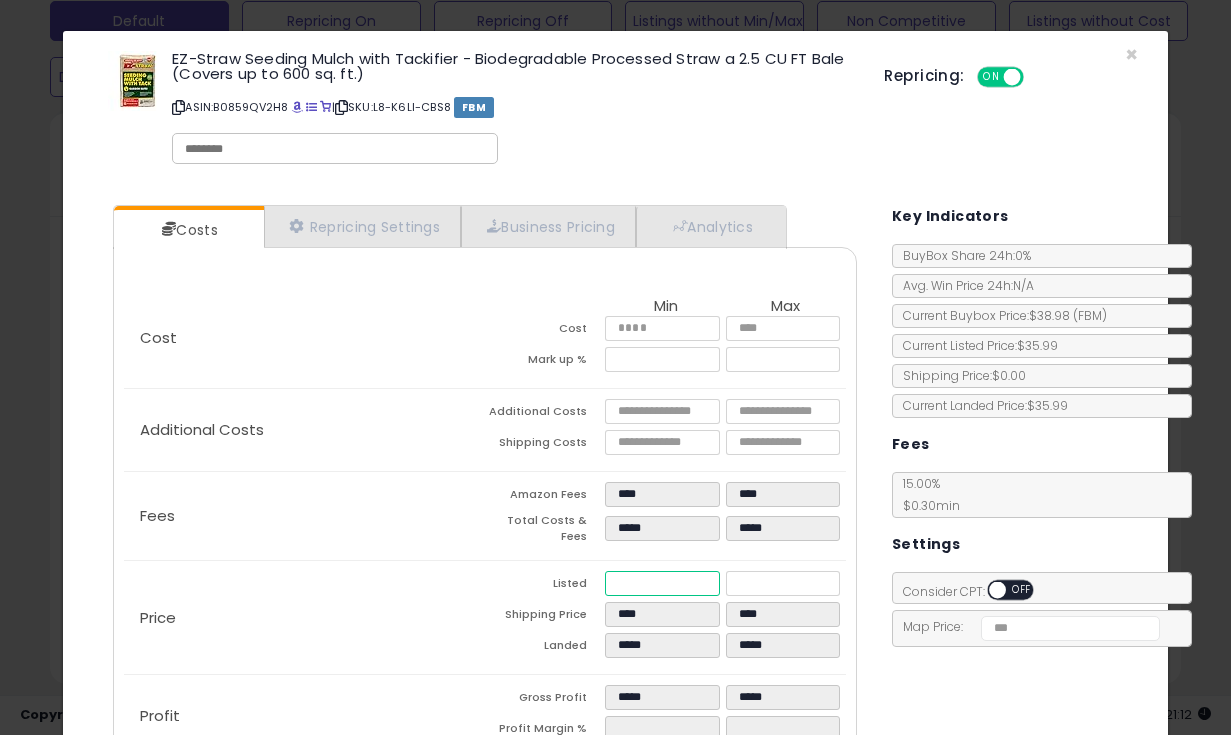 type on "*****" 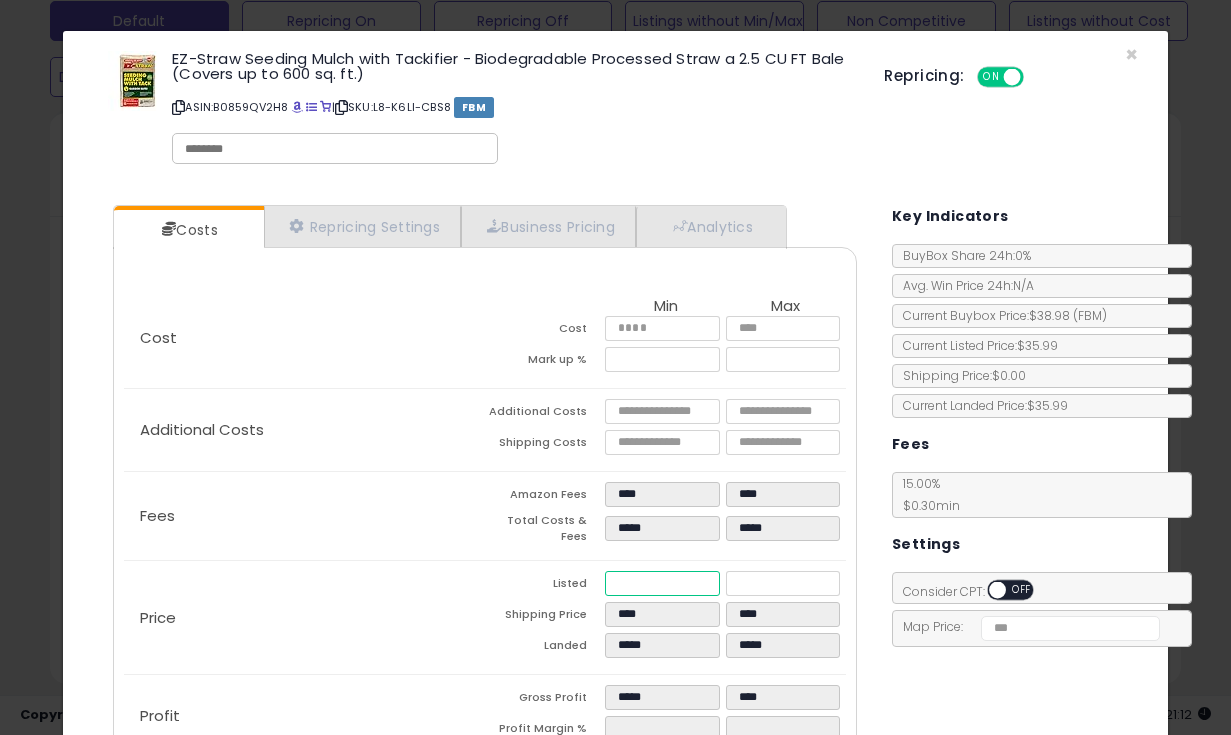 click on "*****" at bounding box center [662, 583] 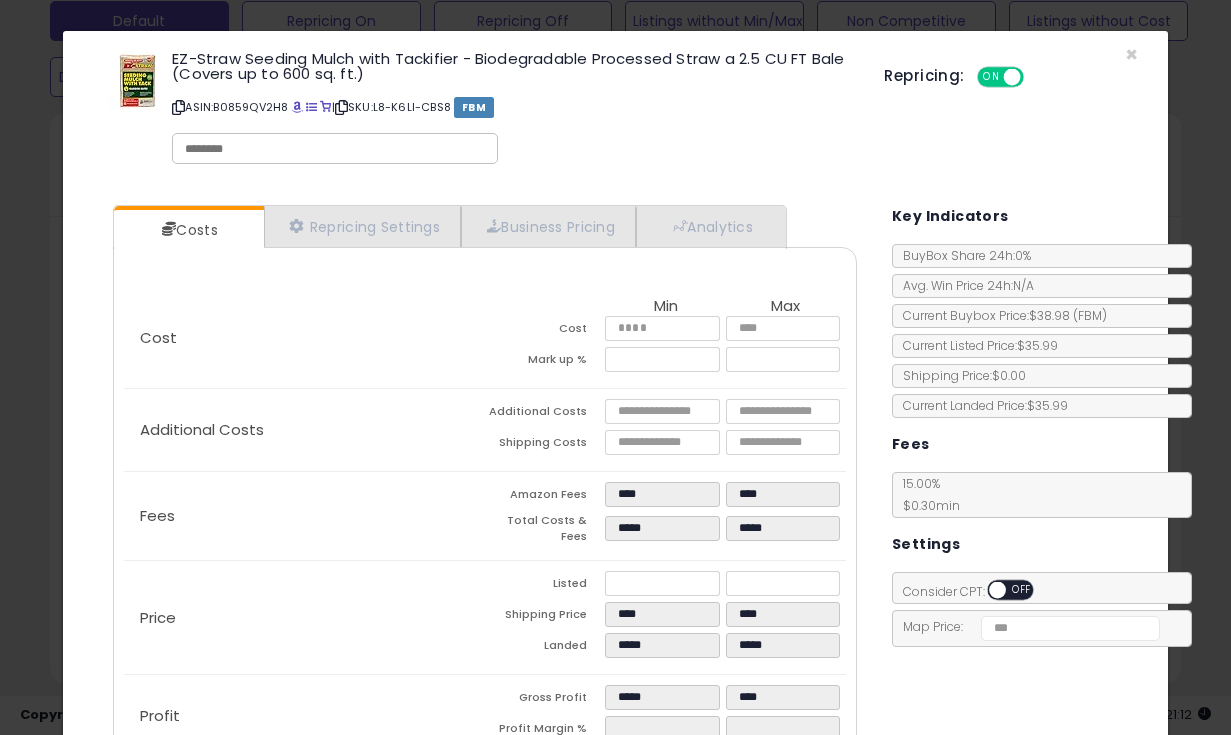 click on "*****" at bounding box center [662, 583] 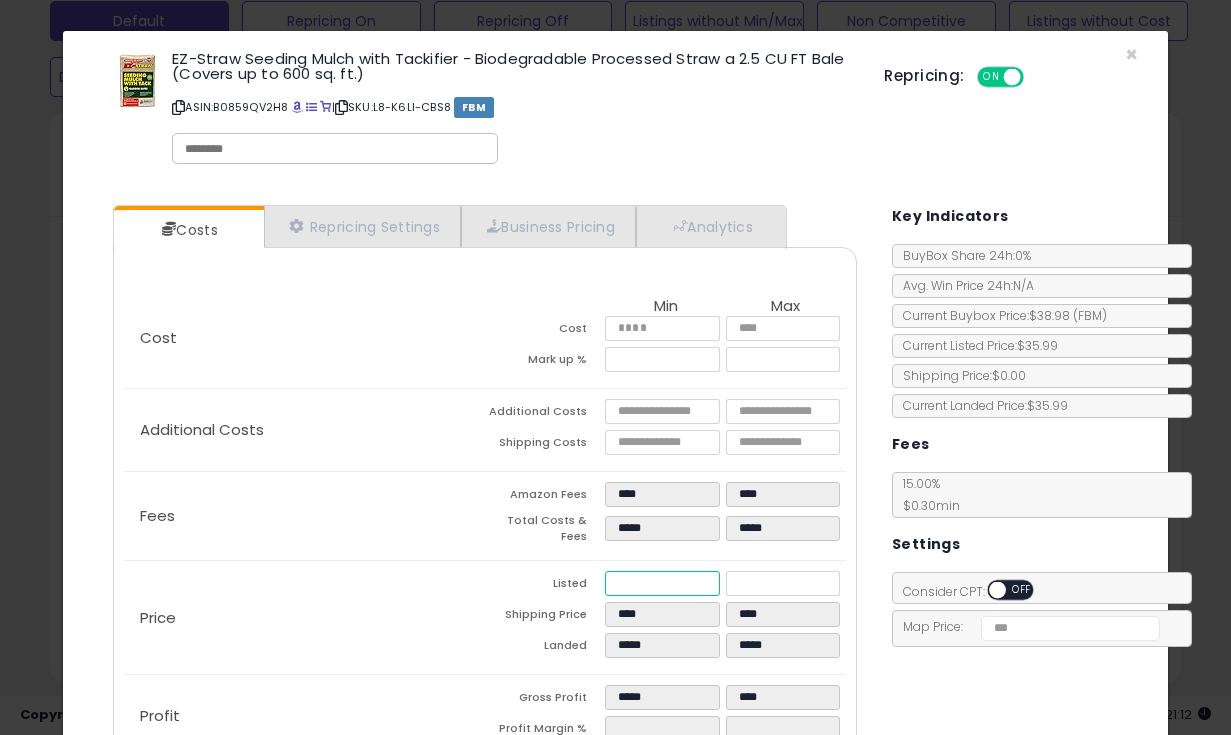 click on "*****" at bounding box center [662, 583] 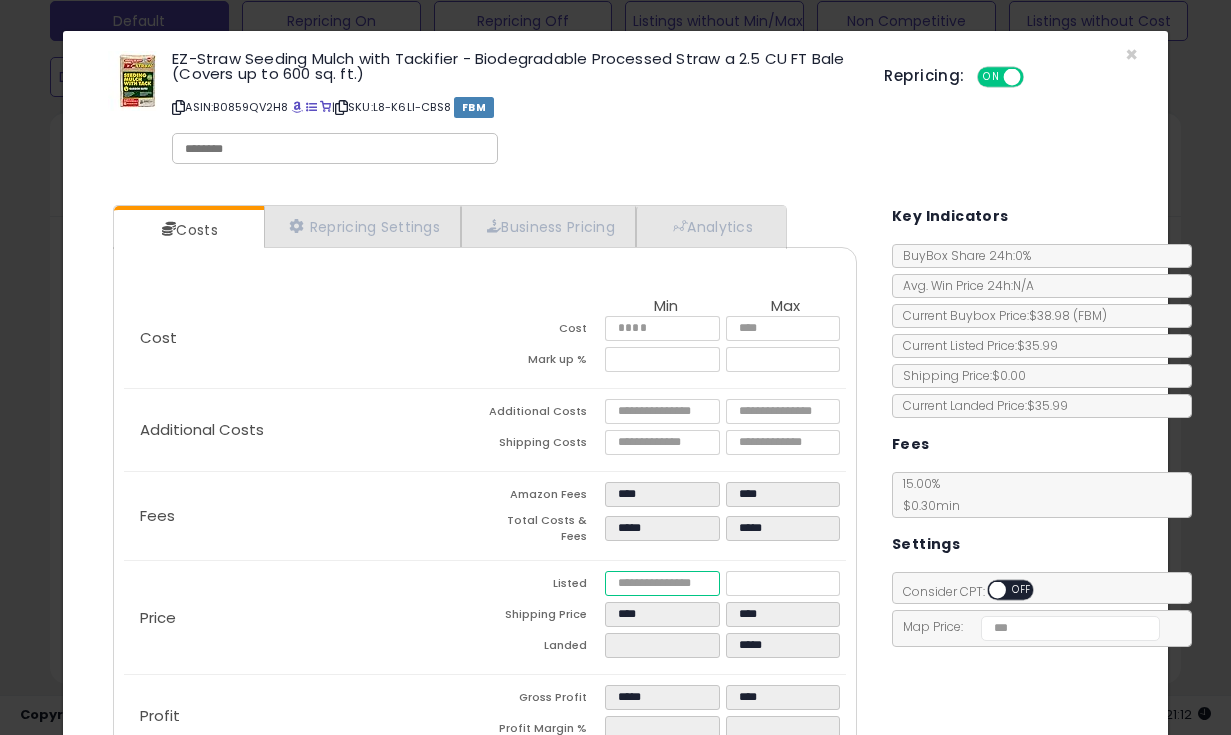type on "****" 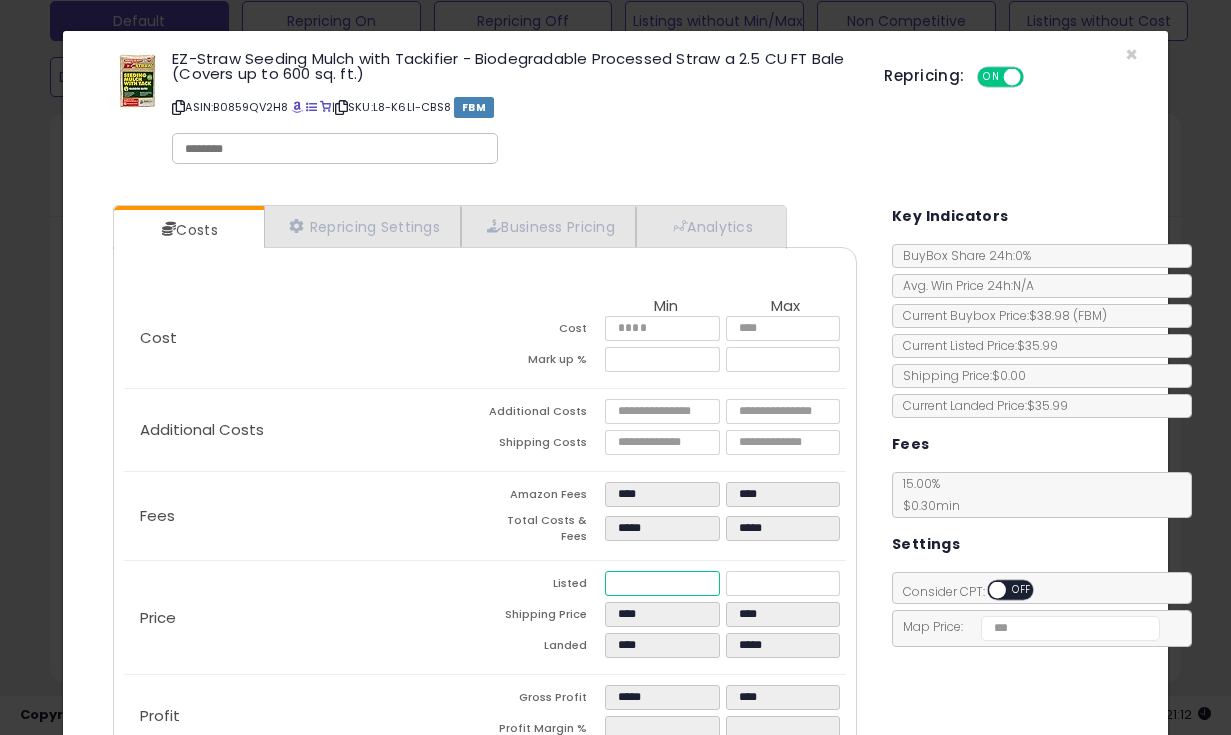 type on "****" 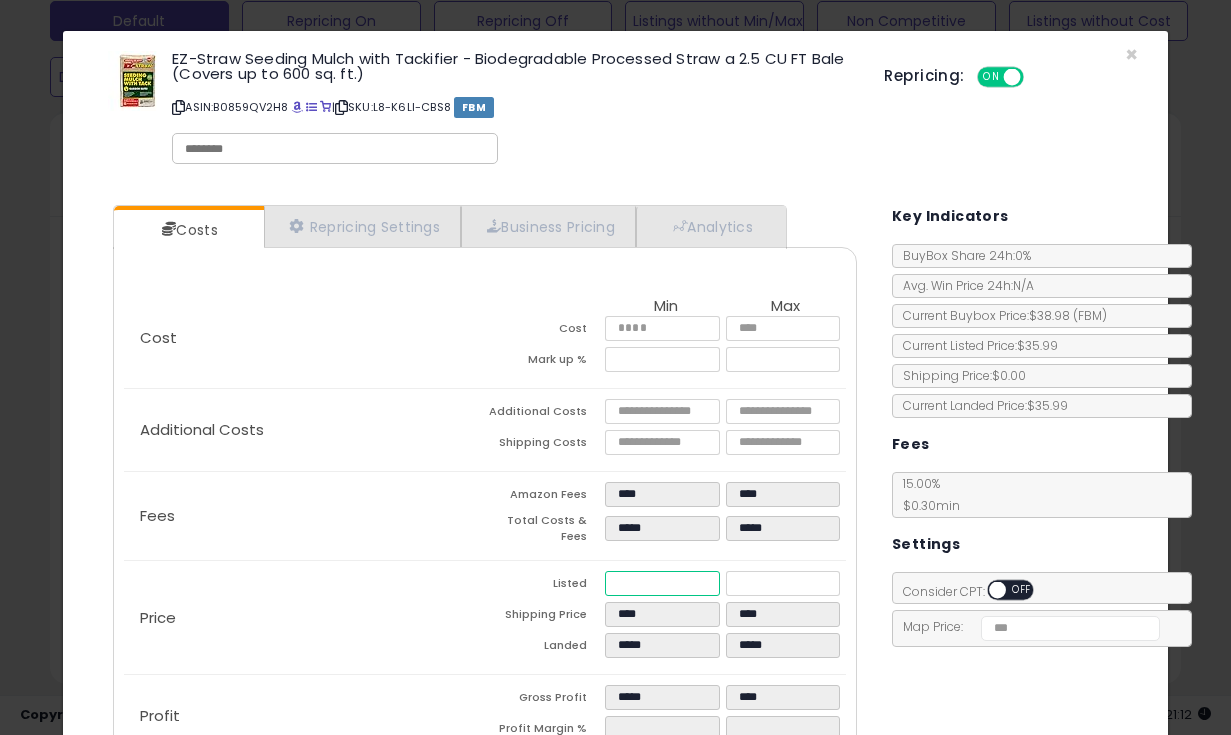 type on "****" 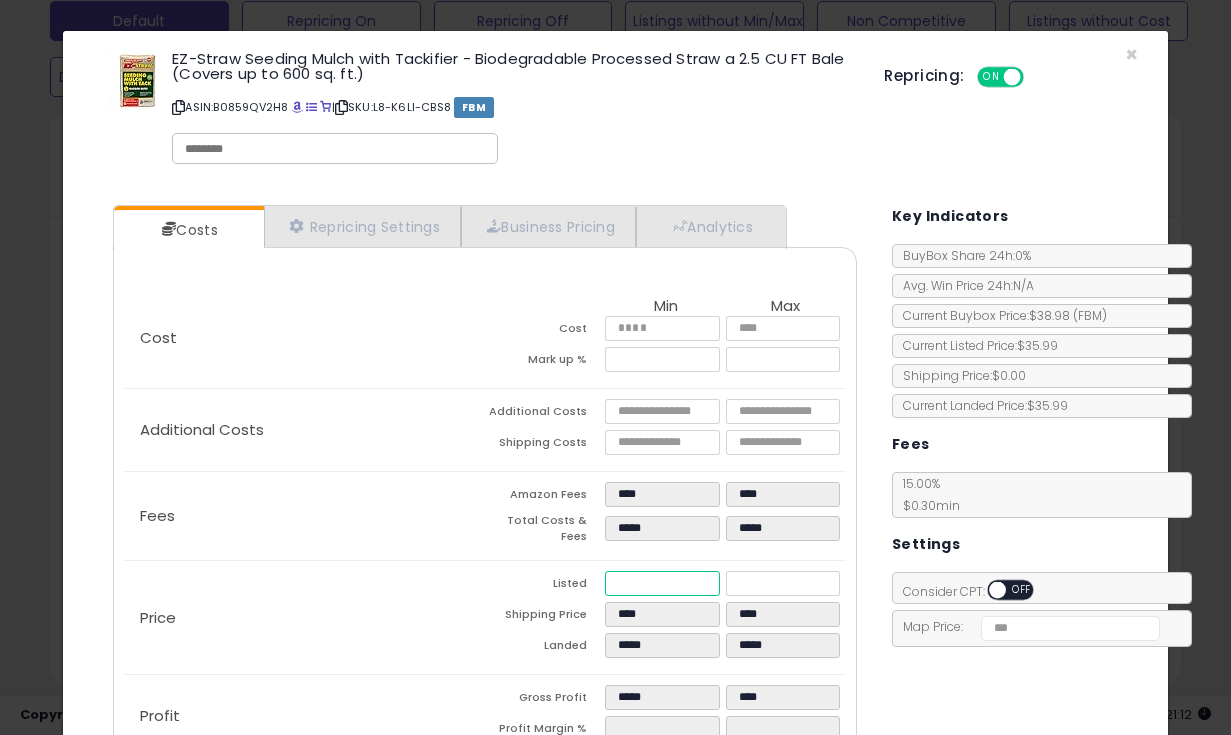 type on "*****" 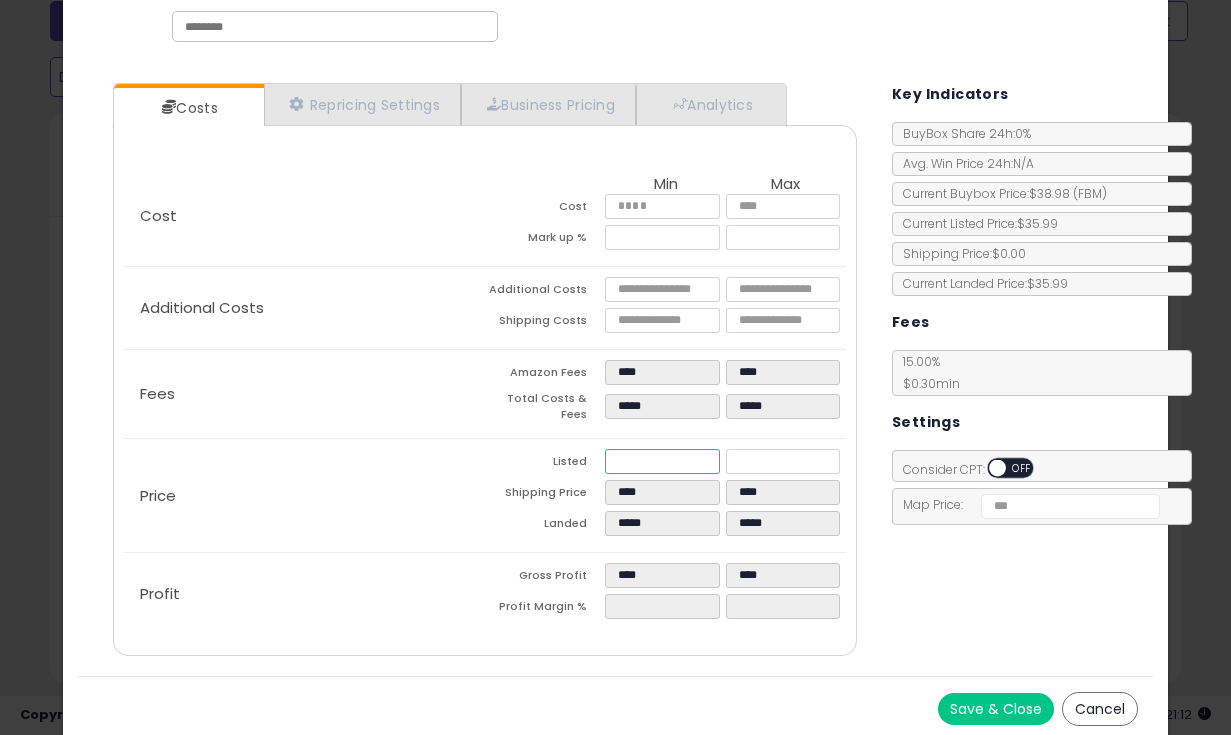 scroll, scrollTop: 121, scrollLeft: 0, axis: vertical 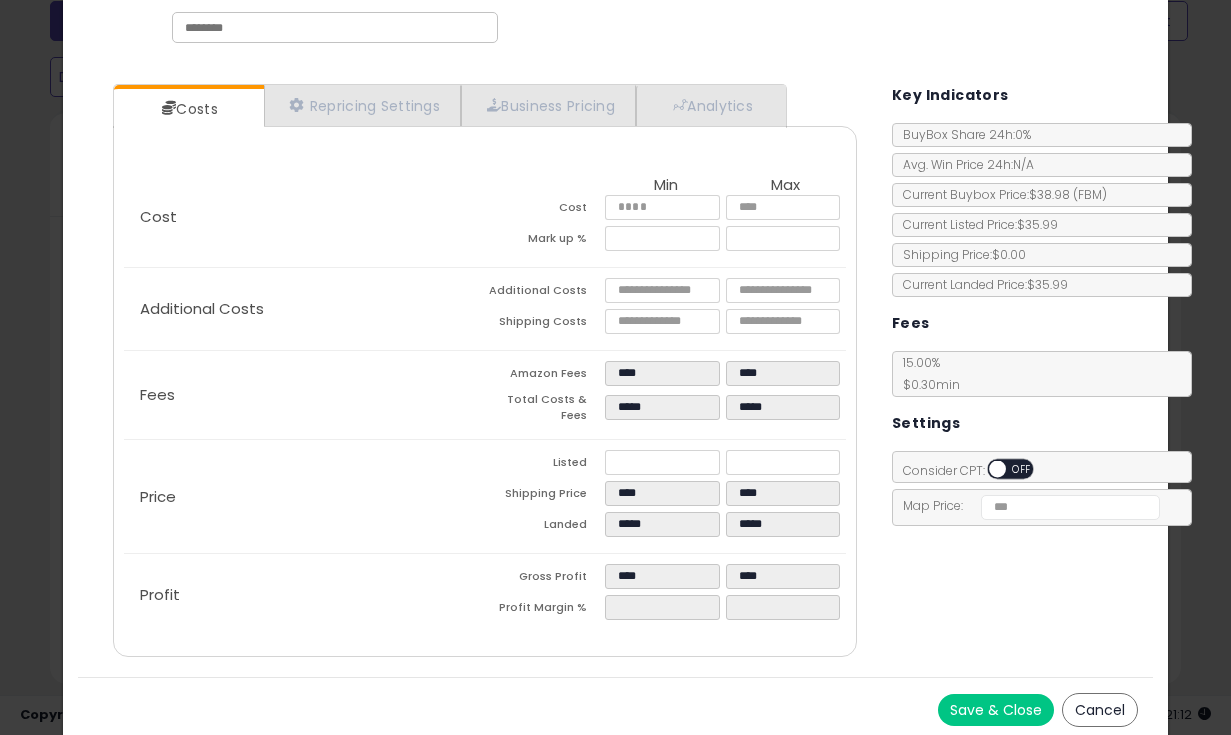 click on "Save & Close" at bounding box center (996, 710) 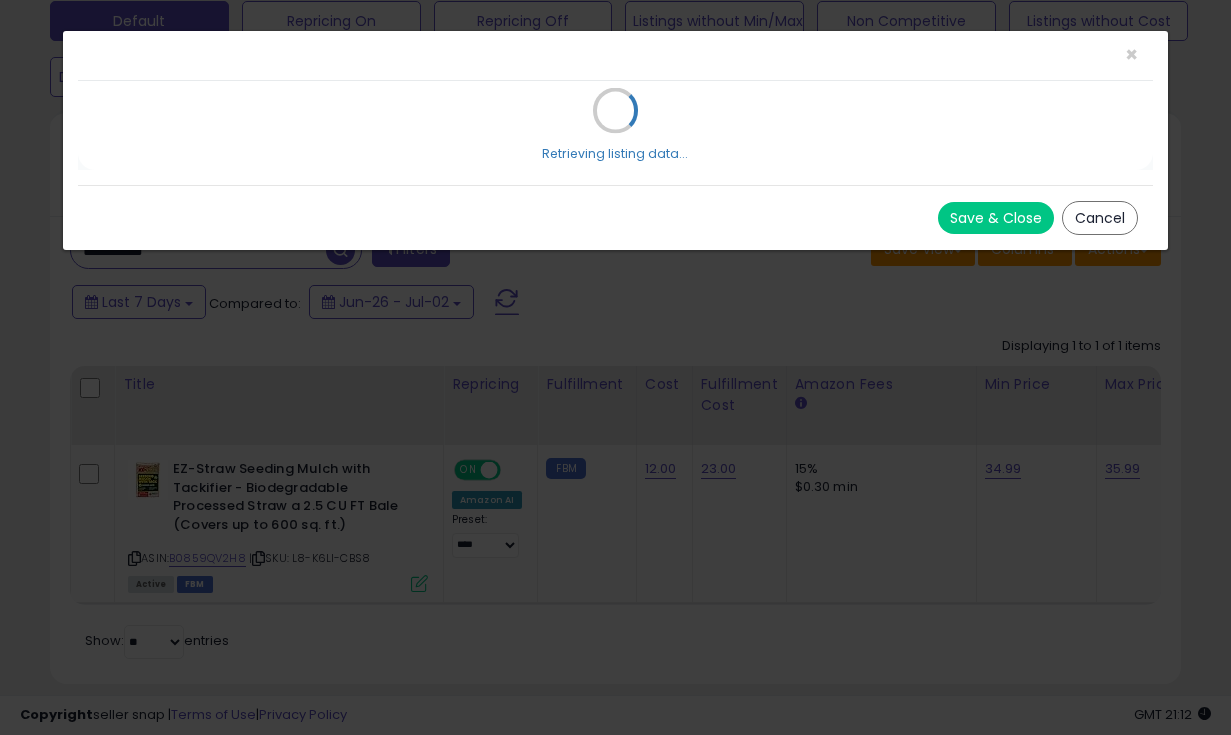 scroll, scrollTop: 0, scrollLeft: 0, axis: both 